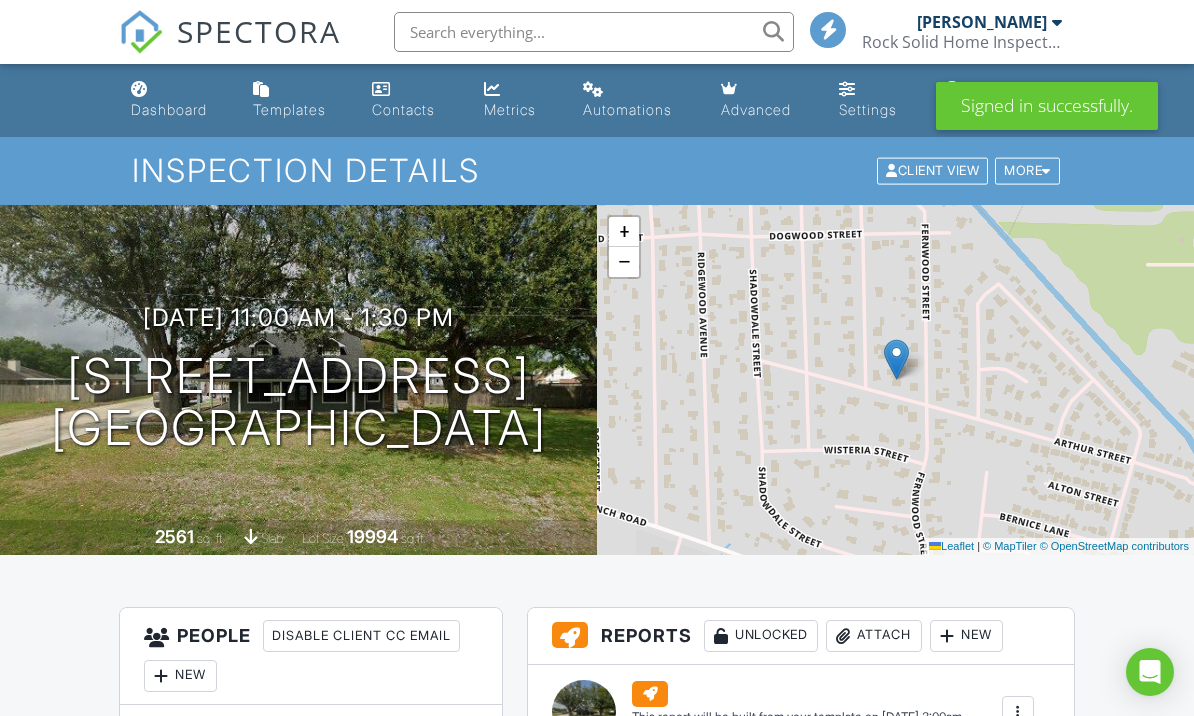scroll, scrollTop: 0, scrollLeft: 0, axis: both 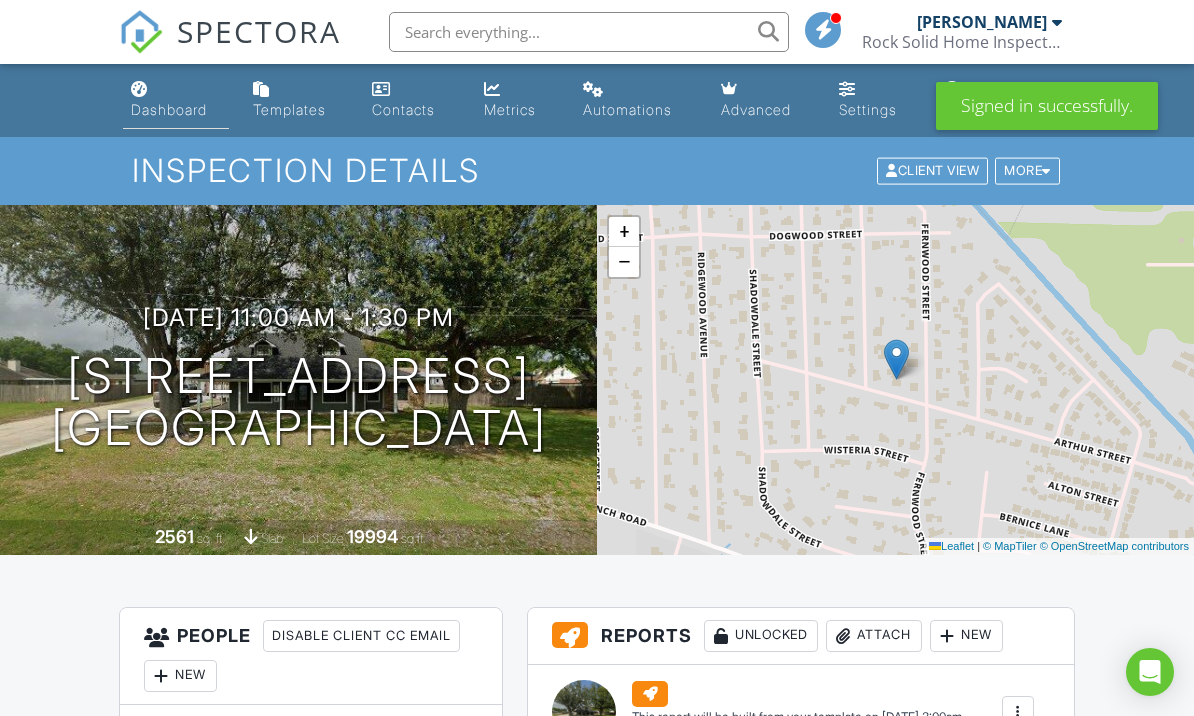 click on "Dashboard" at bounding box center (176, 100) 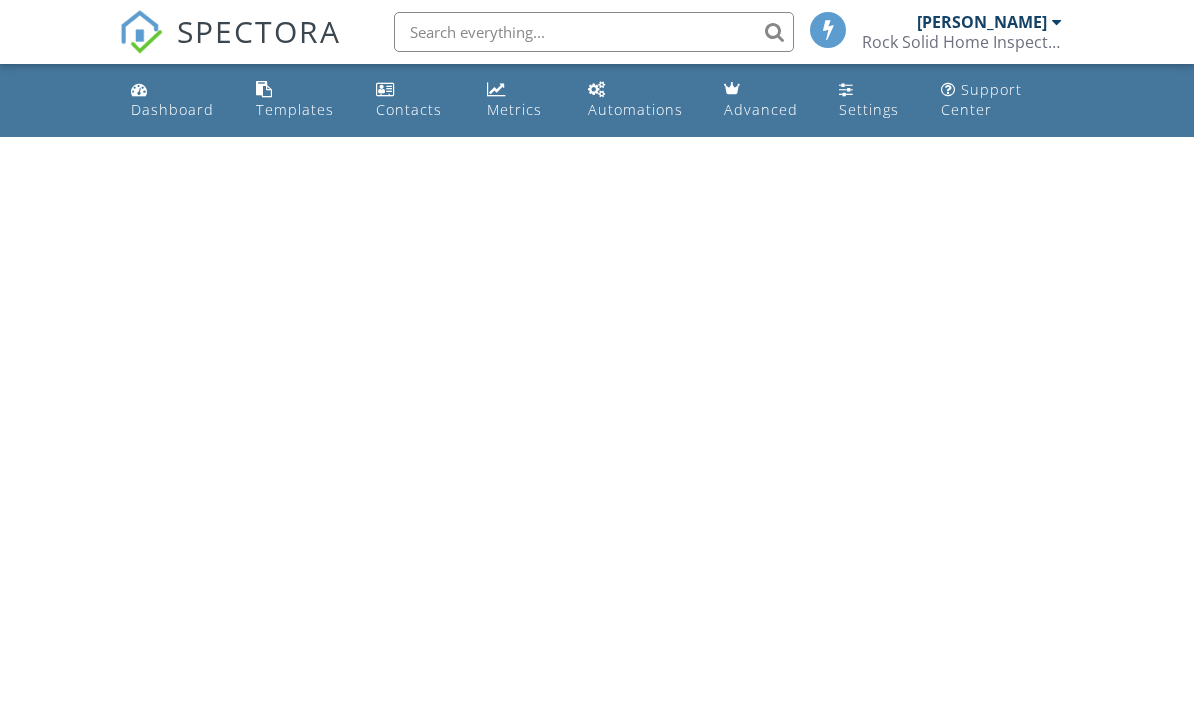 scroll, scrollTop: 0, scrollLeft: 0, axis: both 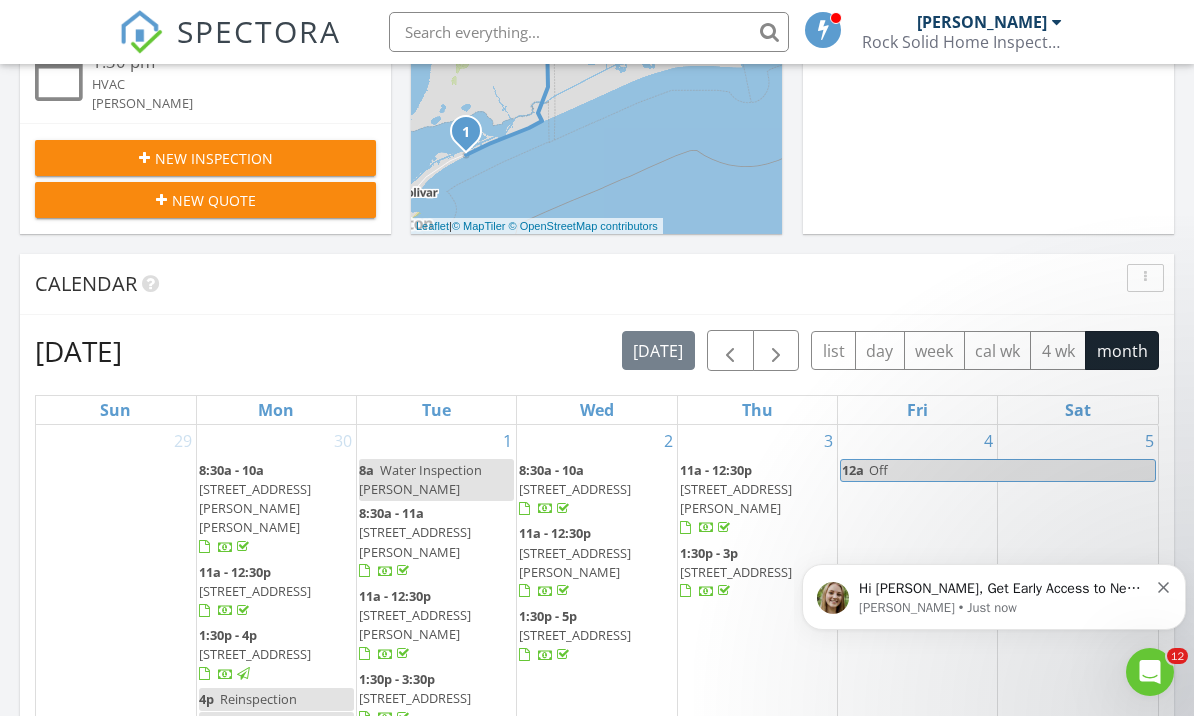 click 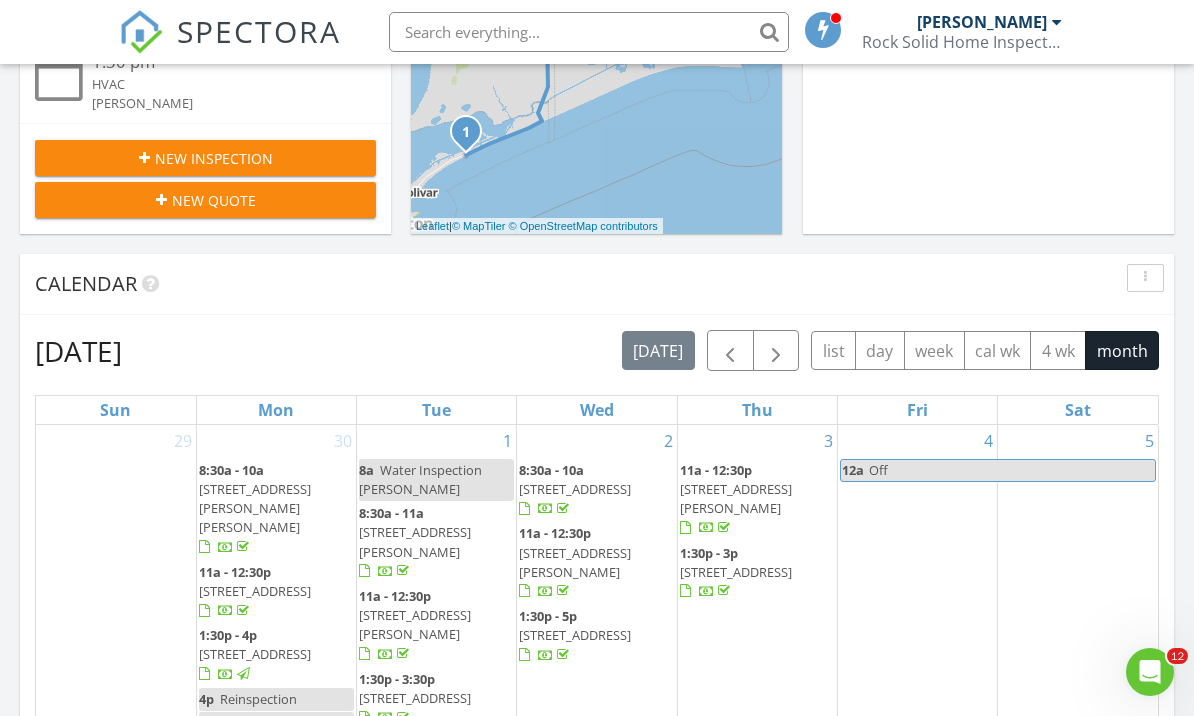 click on "New Inspection" at bounding box center (205, 158) 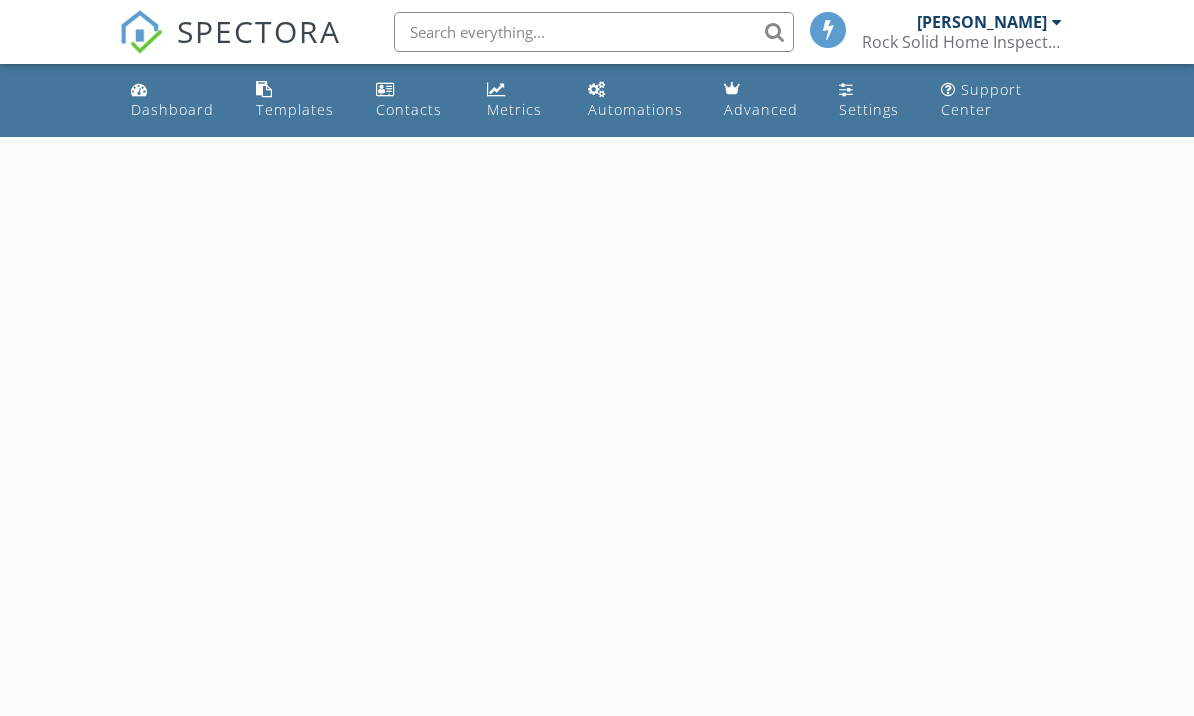 scroll, scrollTop: 0, scrollLeft: 0, axis: both 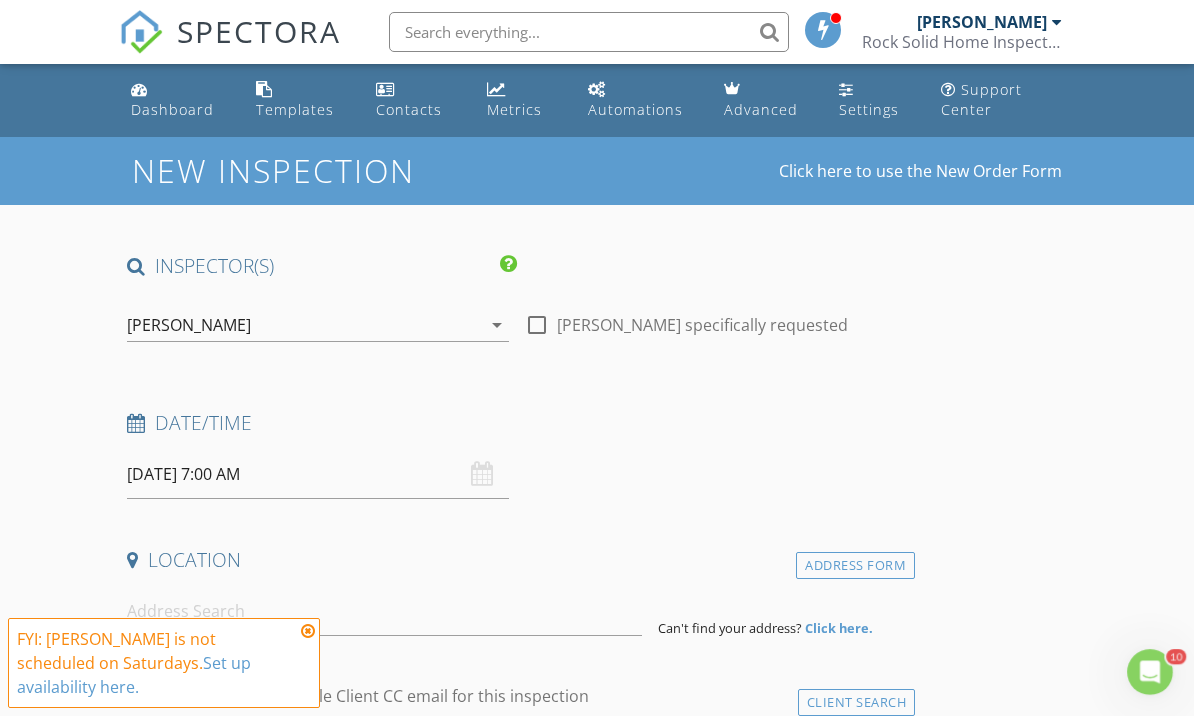 click at bounding box center [308, 631] 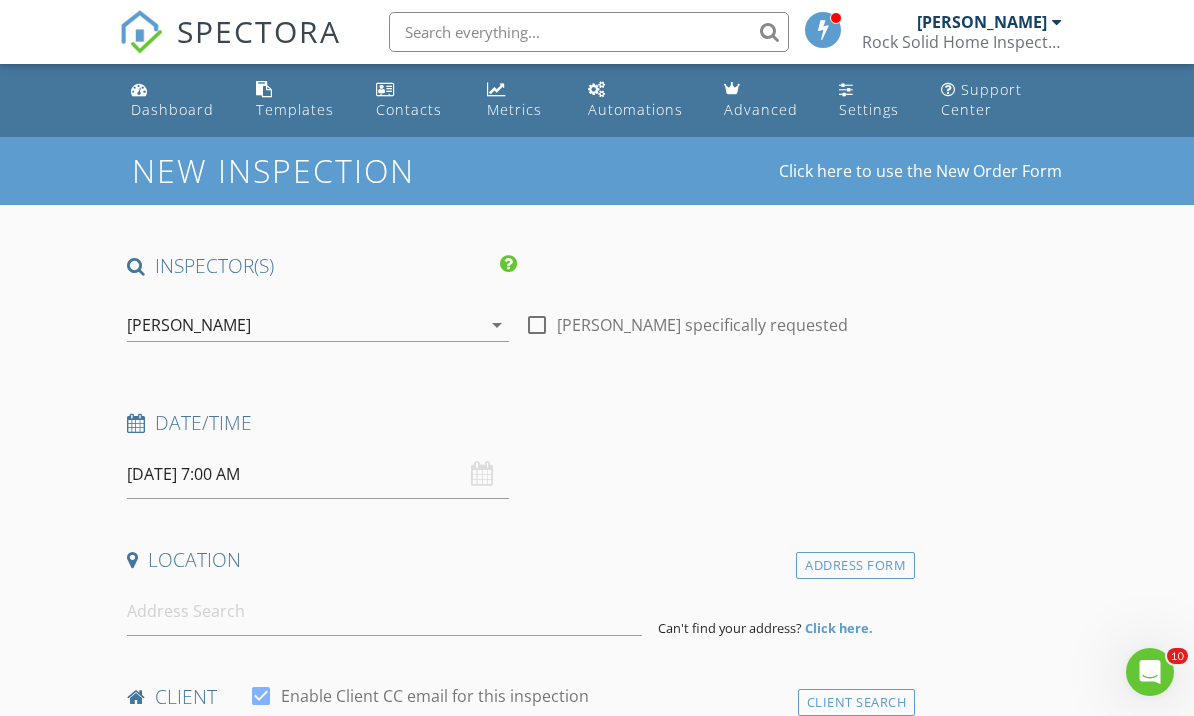 click on "07/12/2025 7:00 AM" at bounding box center (318, 474) 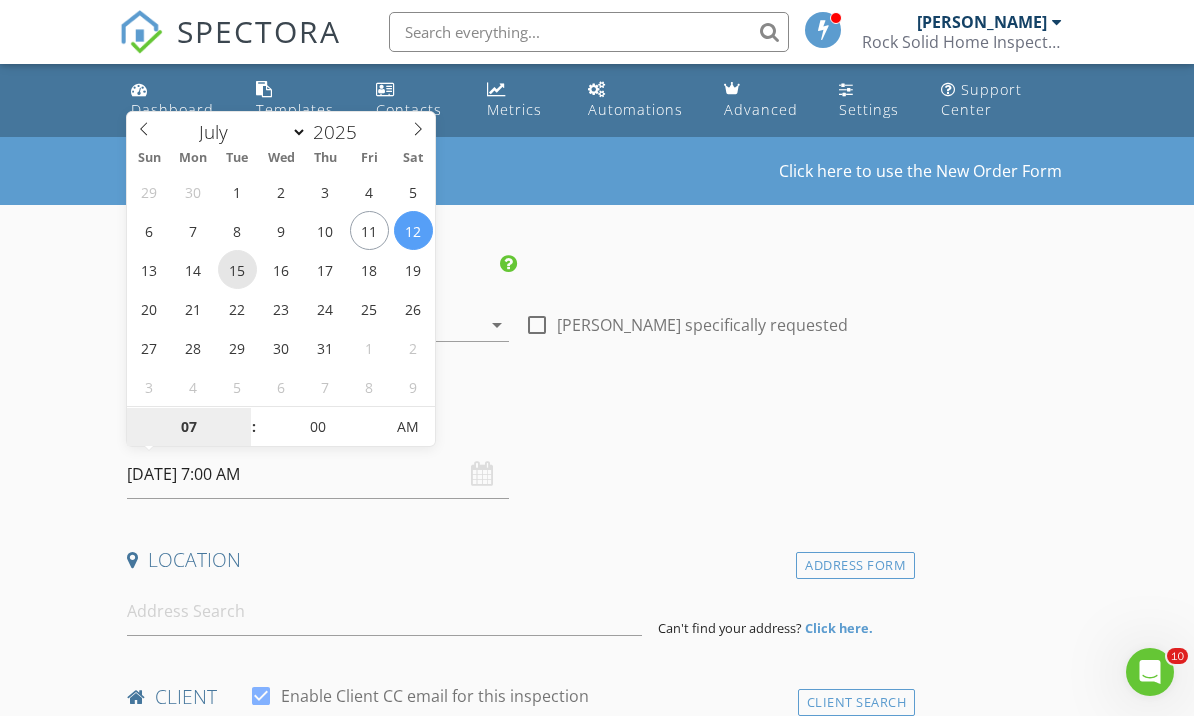 type on "07/15/2025 7:00 AM" 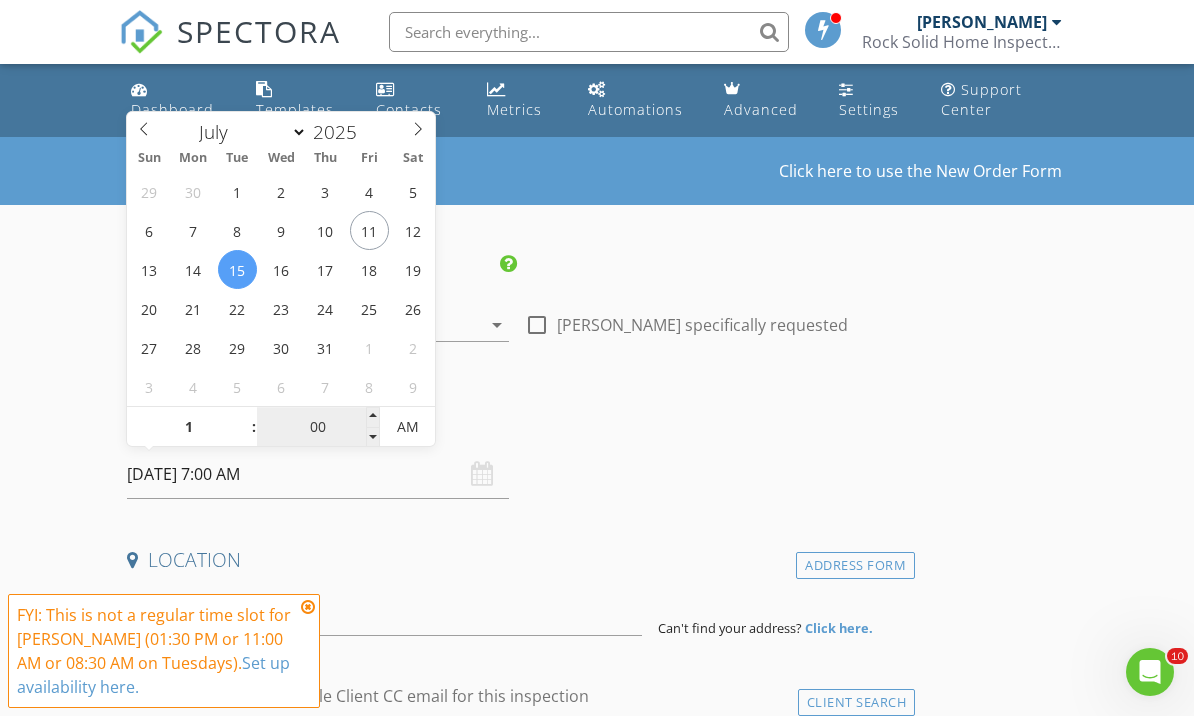 click on "00" at bounding box center [318, 428] 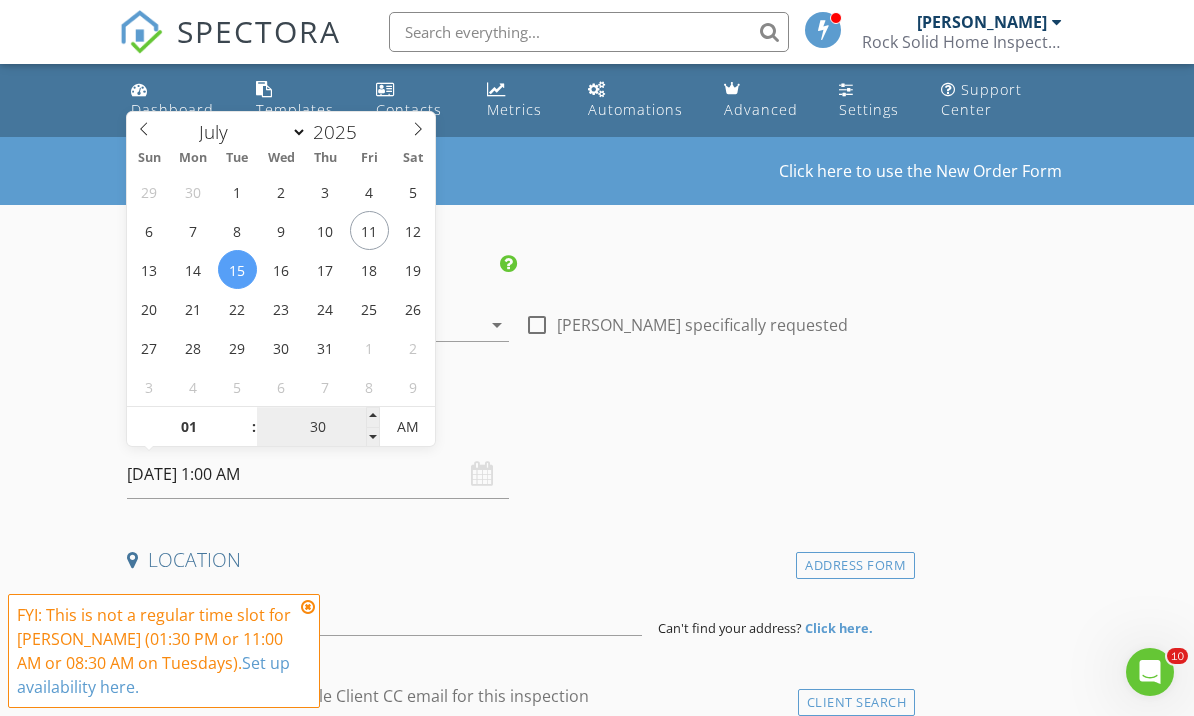type on "30" 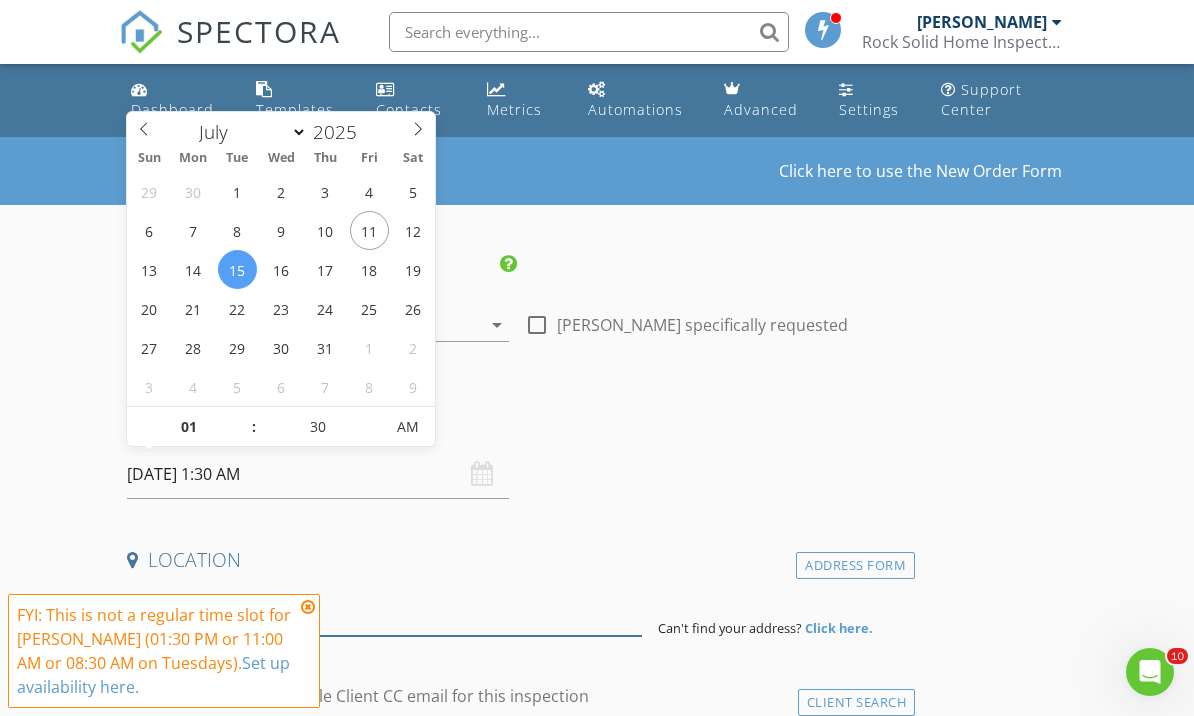 click at bounding box center [384, 611] 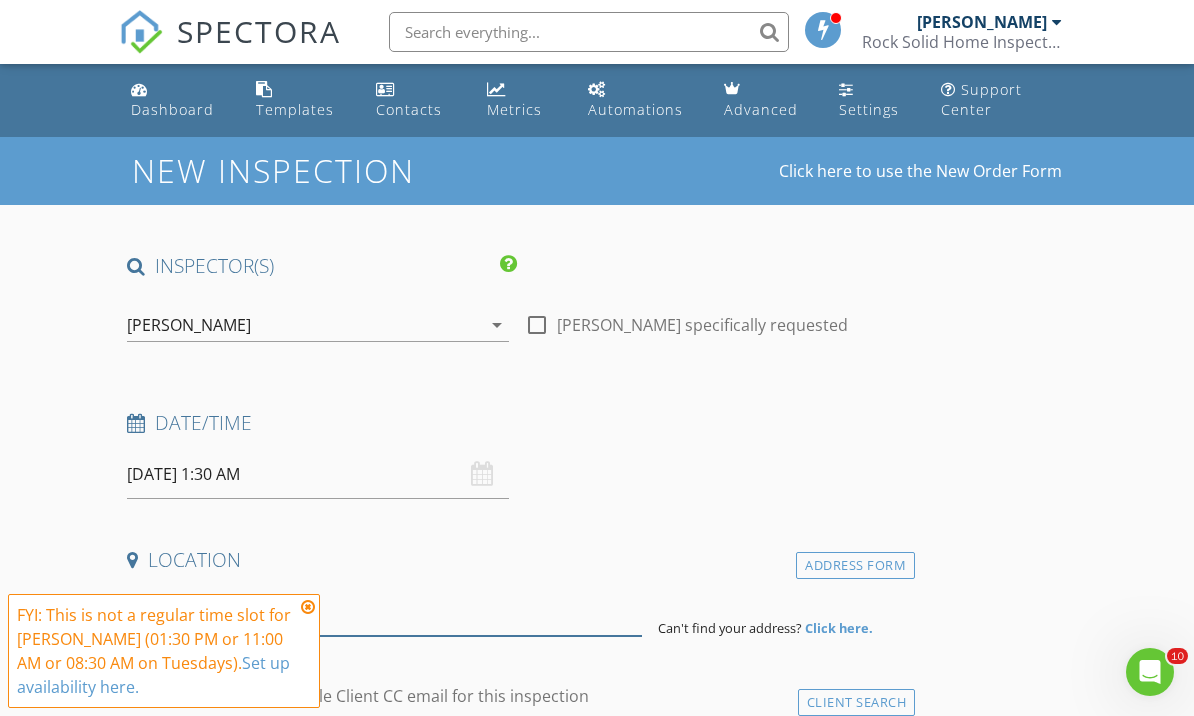 scroll, scrollTop: 216, scrollLeft: 0, axis: vertical 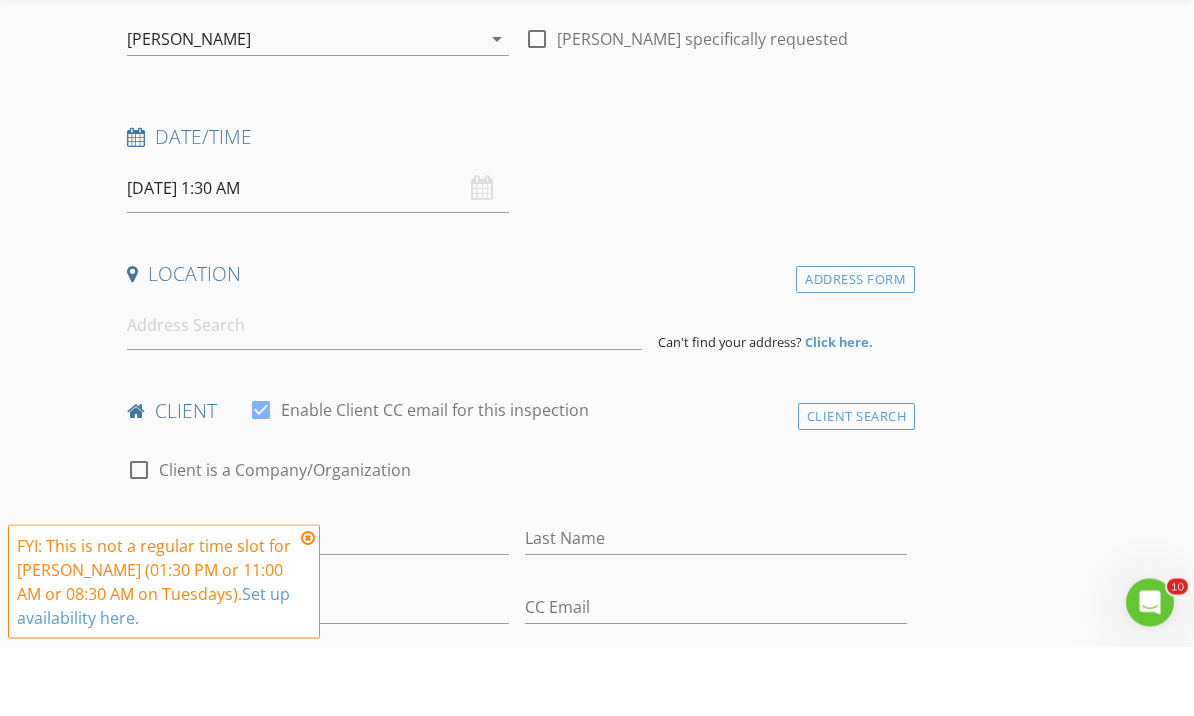click on "07/15/2025 1:30 AM" at bounding box center [318, 258] 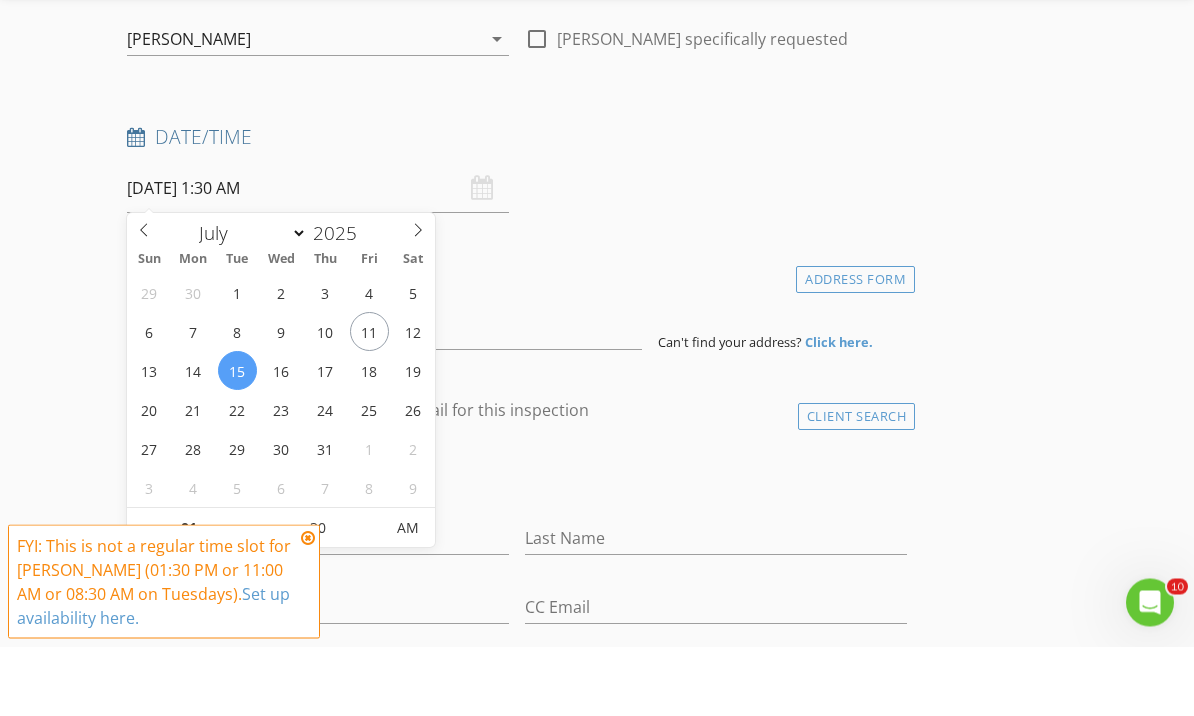 scroll, scrollTop: 286, scrollLeft: 0, axis: vertical 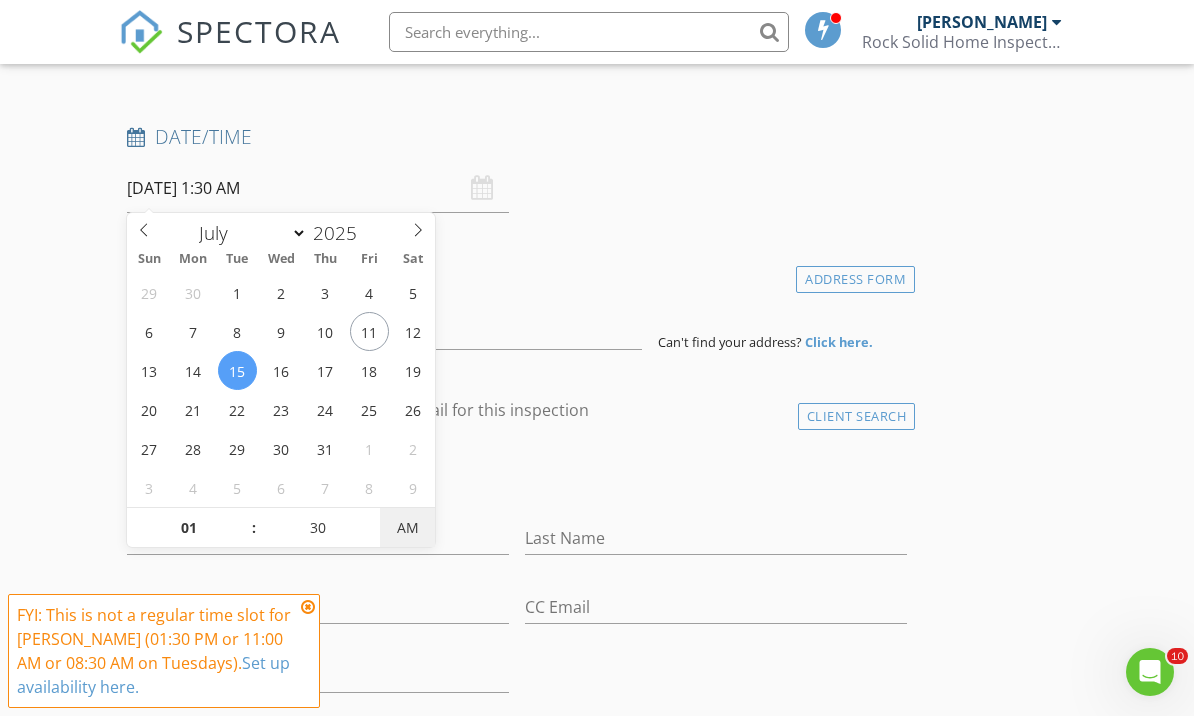 type on "07/15/2025 1:30 PM" 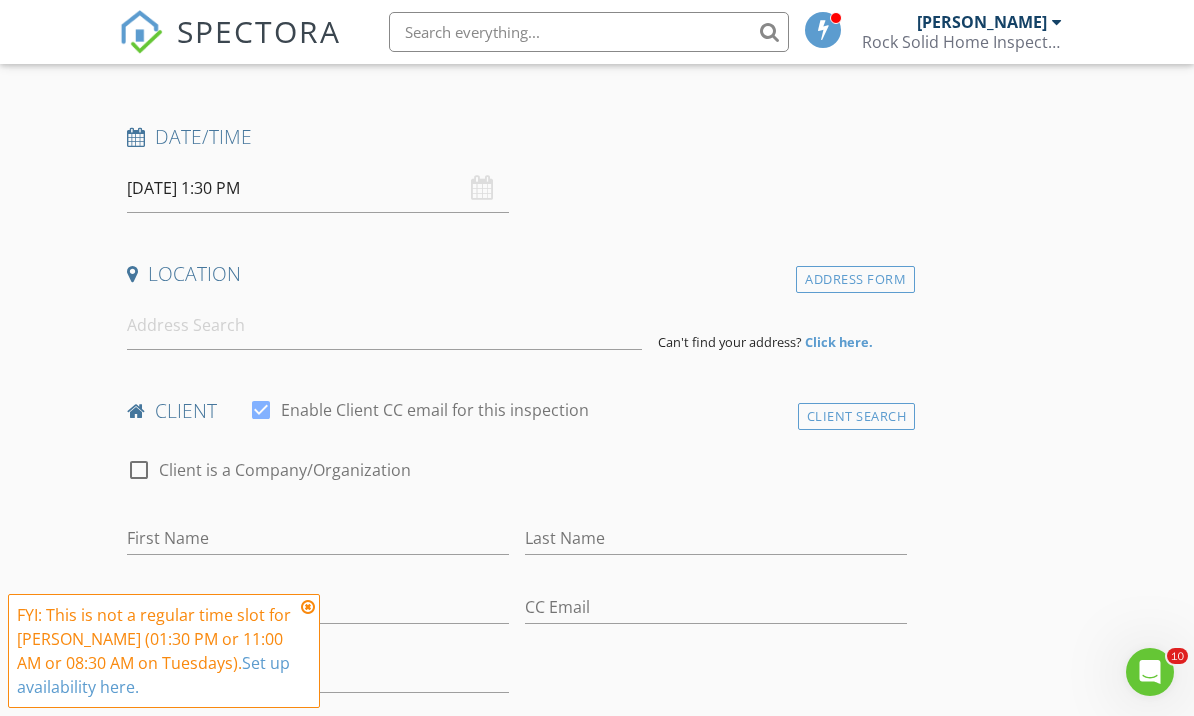 scroll, scrollTop: 281, scrollLeft: 0, axis: vertical 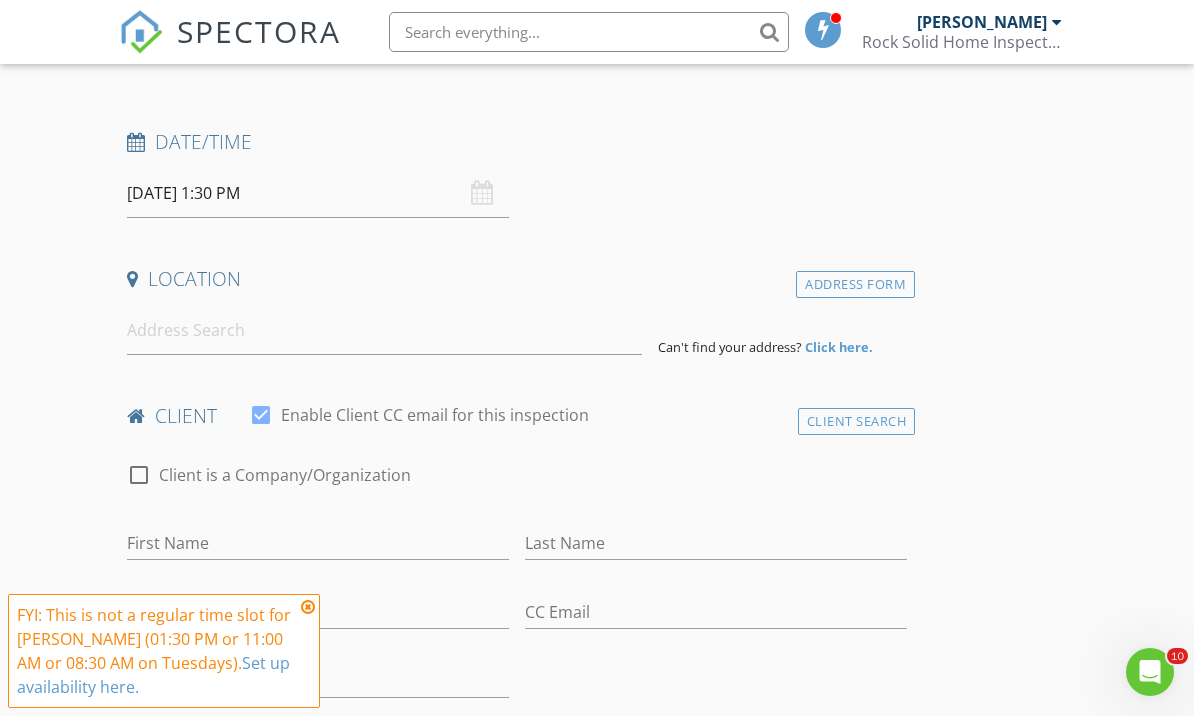 click at bounding box center [308, 607] 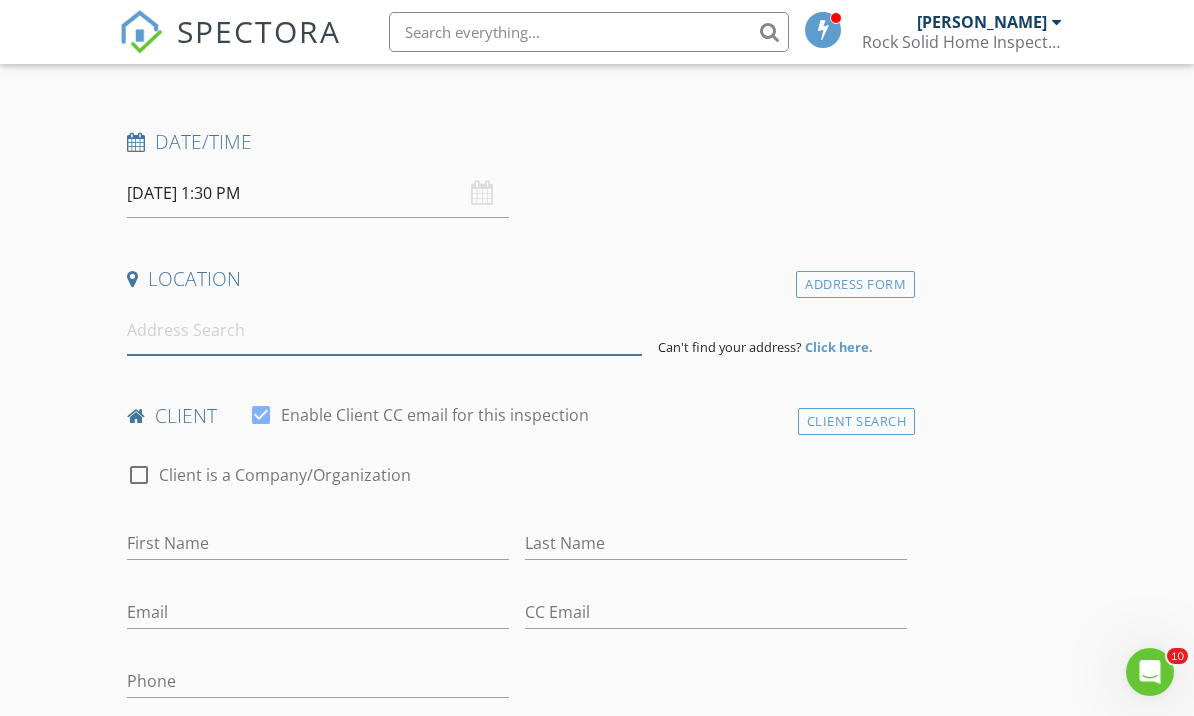 click at bounding box center [384, 330] 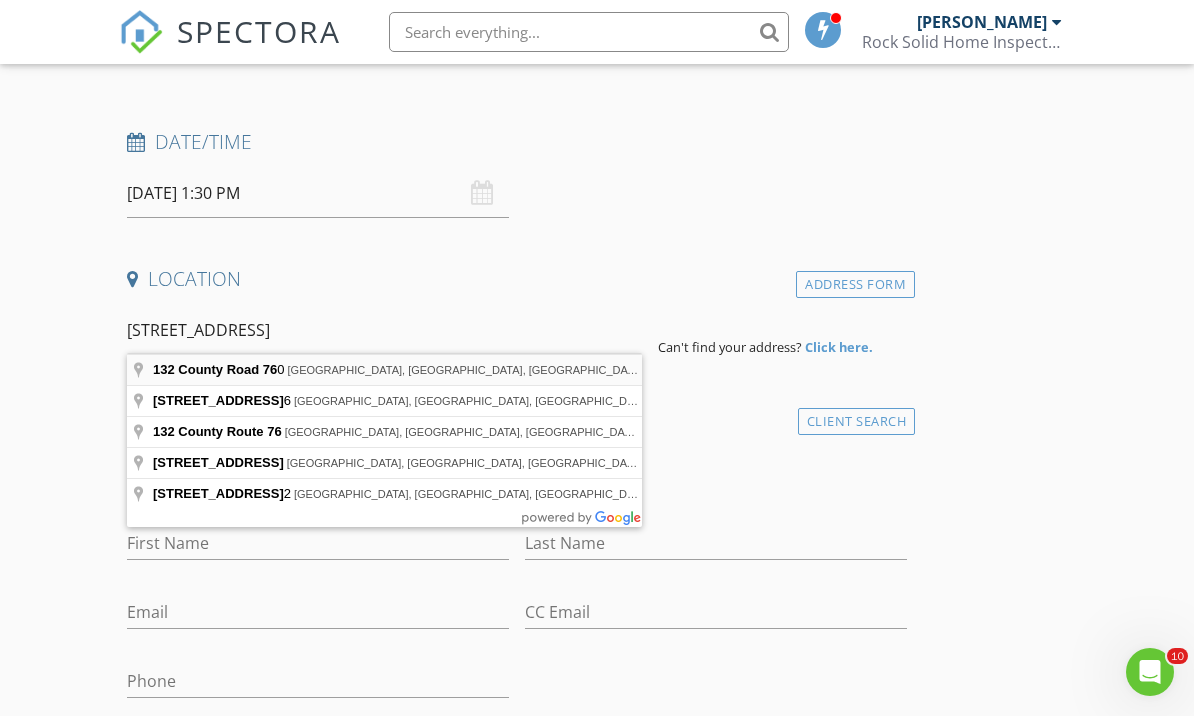 type on "132 County Road 760, Buna, TX, USA" 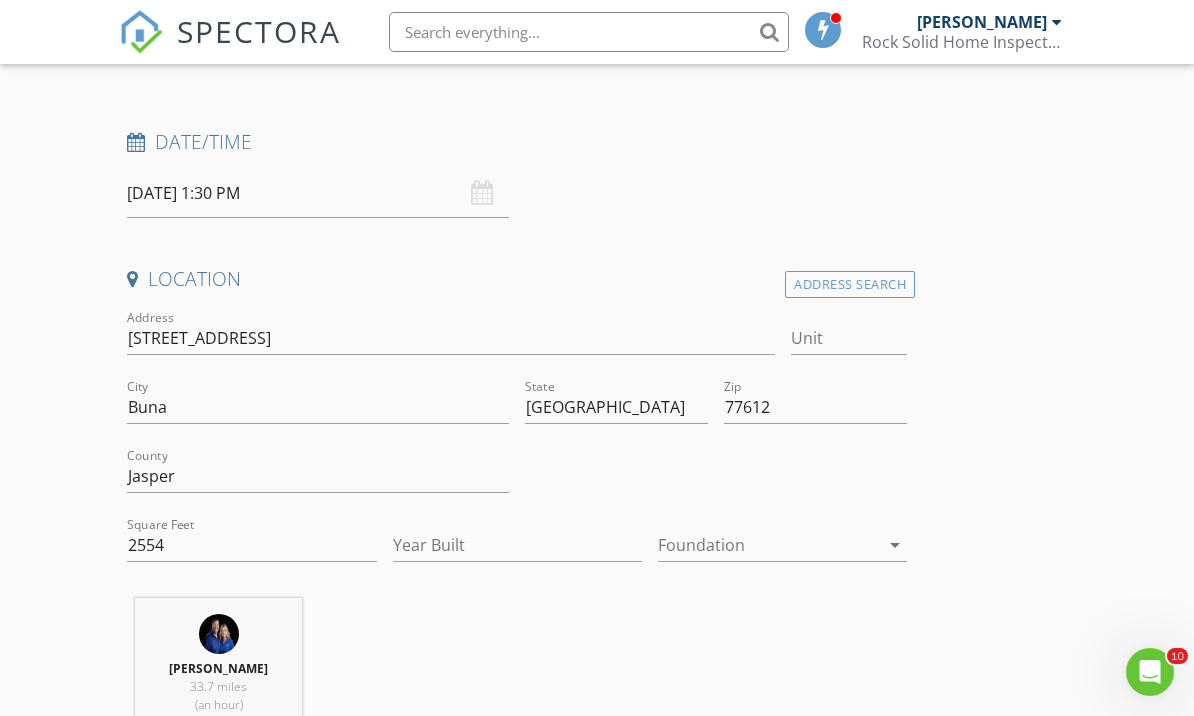 click on "arrow_drop_down" at bounding box center (895, 545) 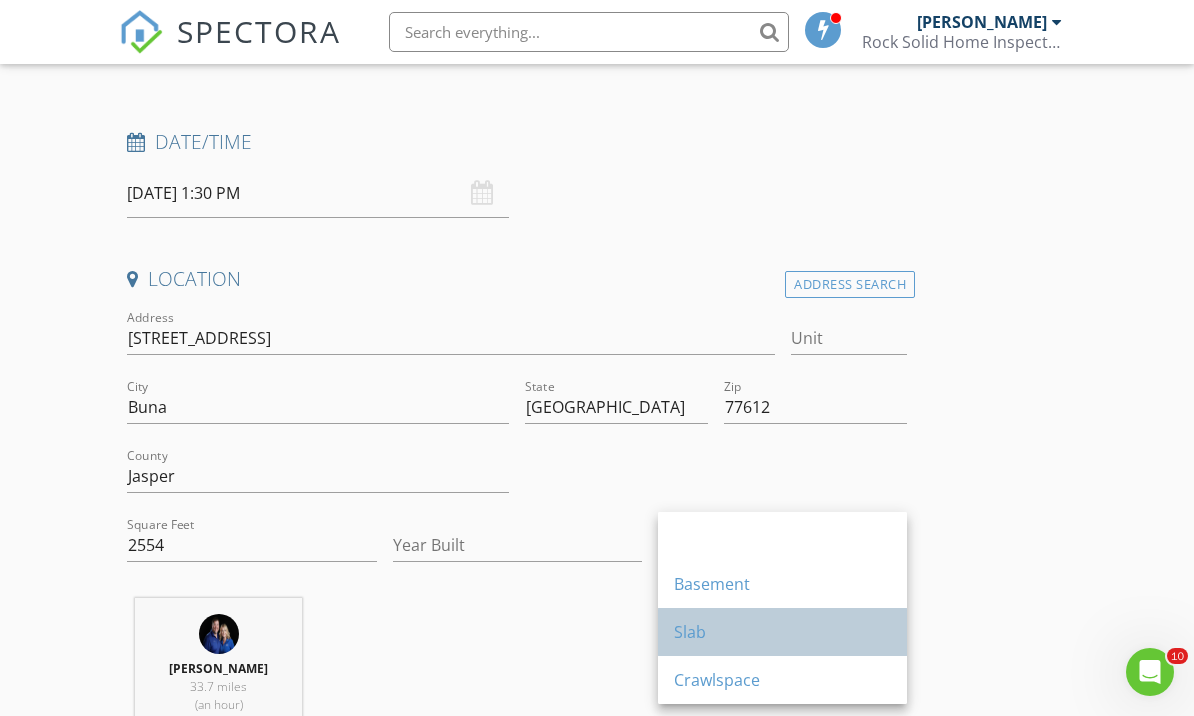 click on "Slab" at bounding box center (782, 632) 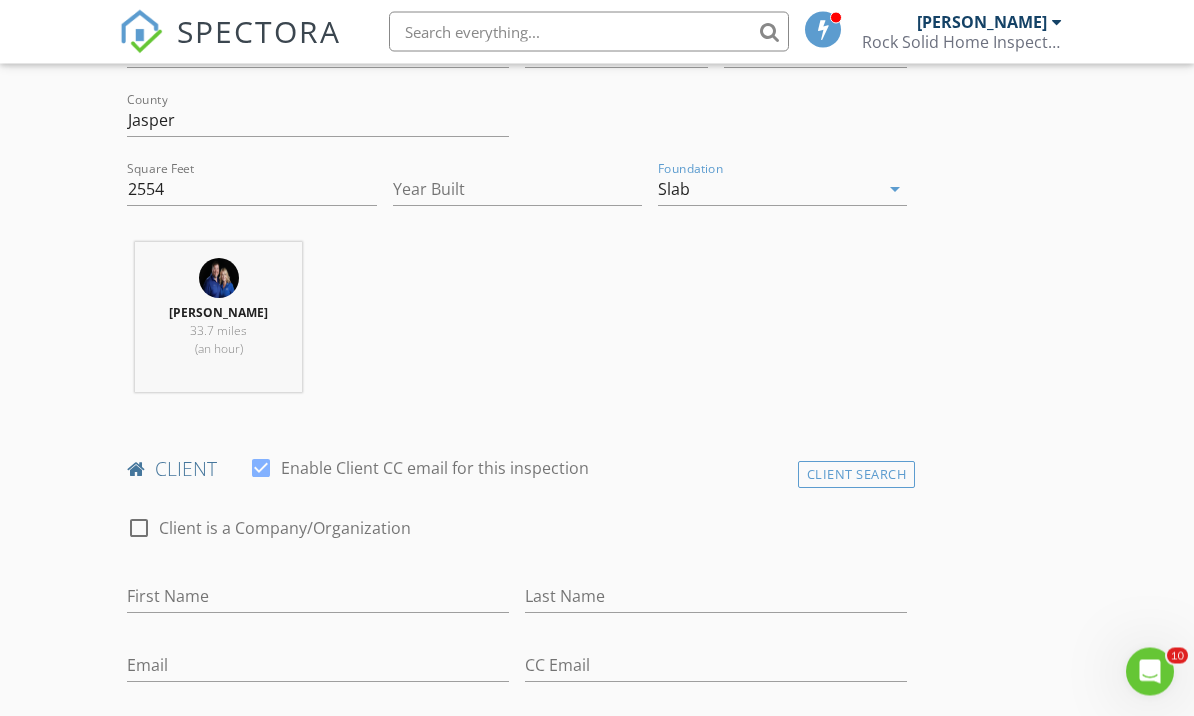 scroll, scrollTop: 637, scrollLeft: 0, axis: vertical 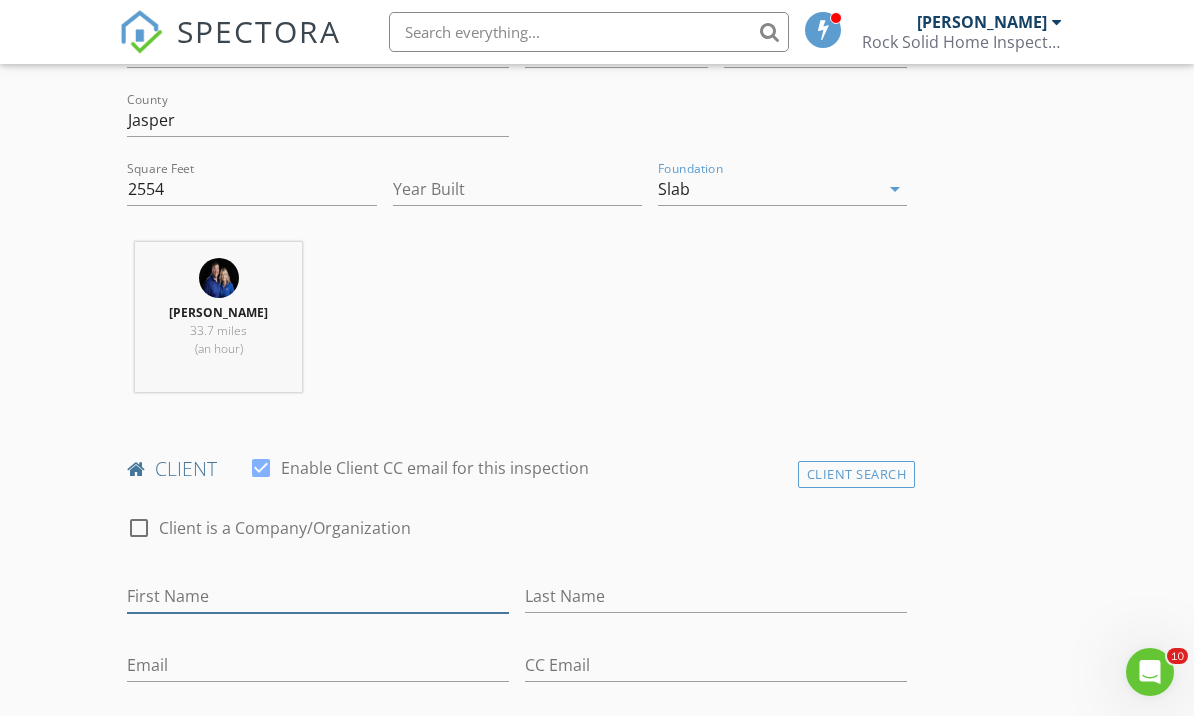 click on "First Name" at bounding box center (318, 596) 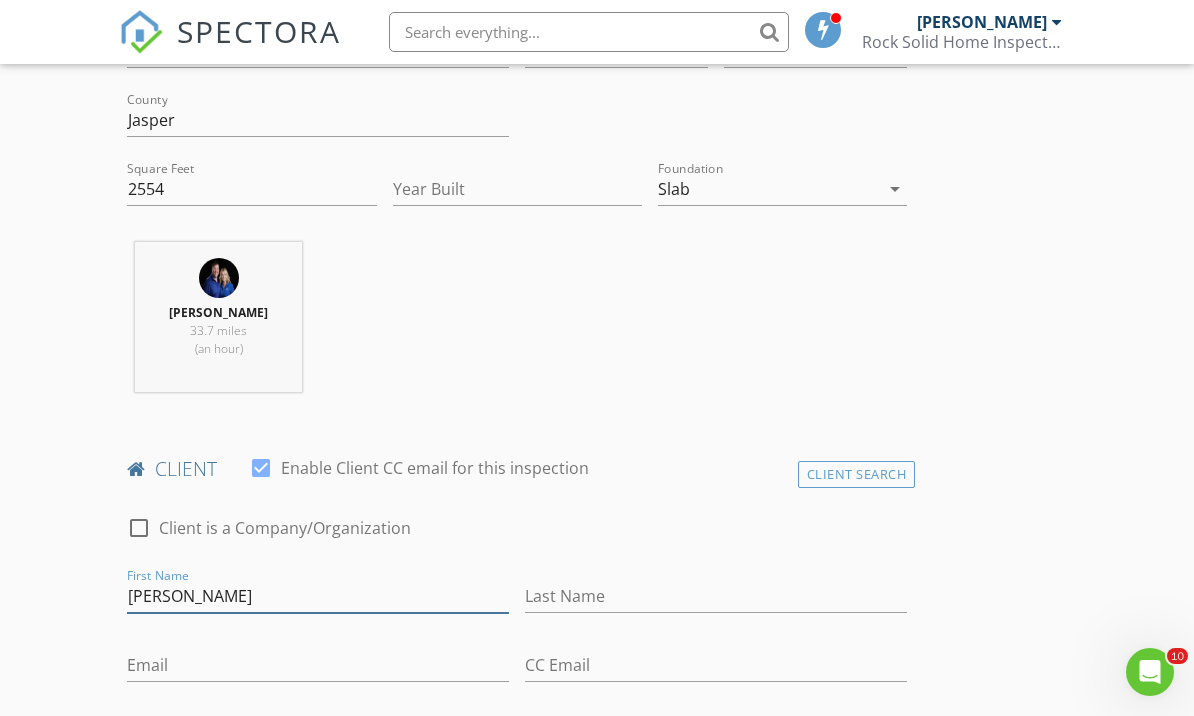 type on "Emery" 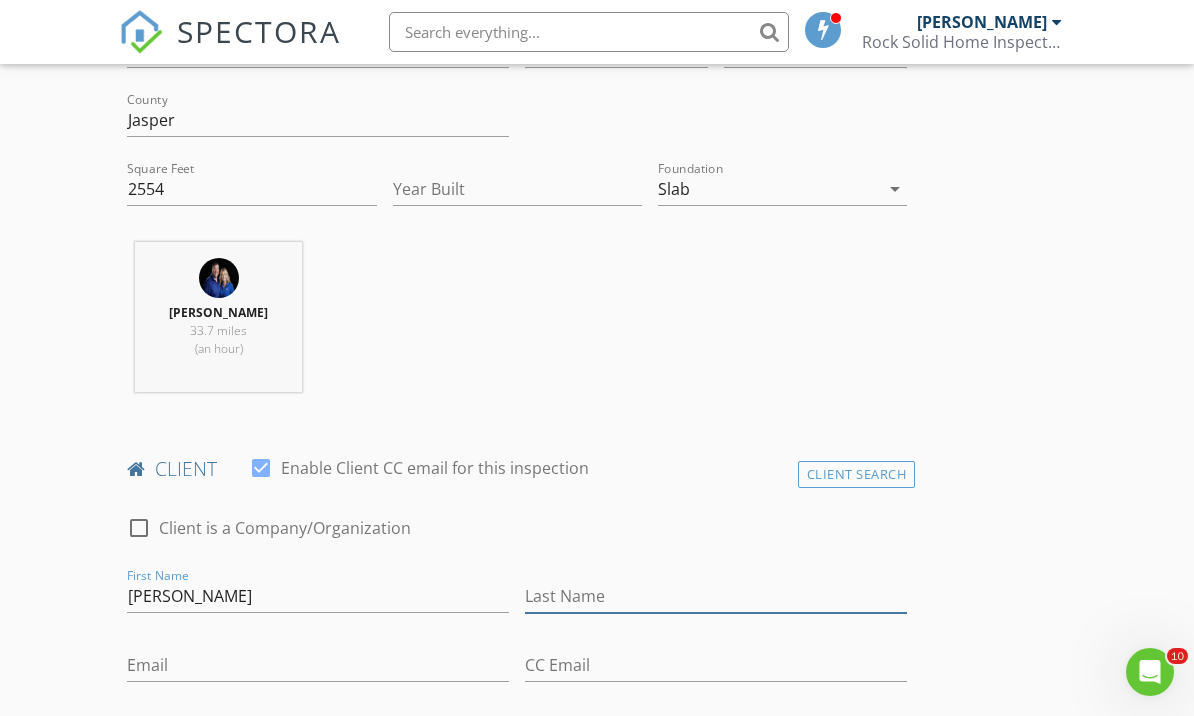 click on "Last Name" at bounding box center (716, 596) 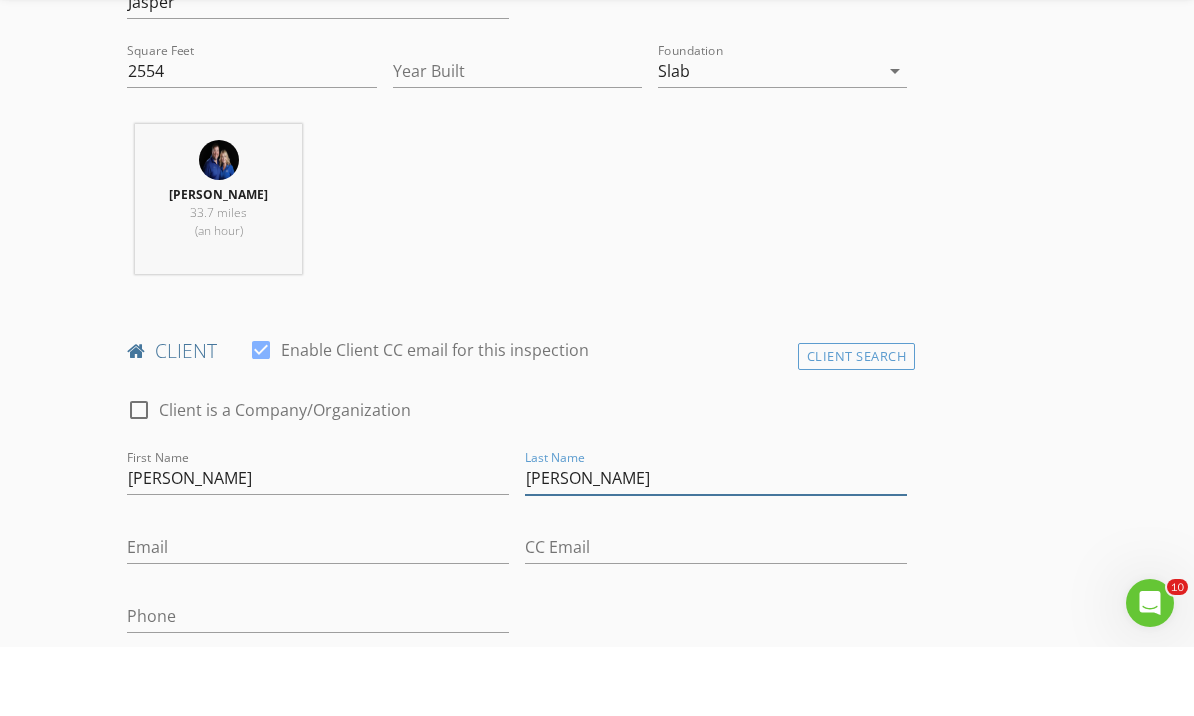 scroll, scrollTop: 686, scrollLeft: 0, axis: vertical 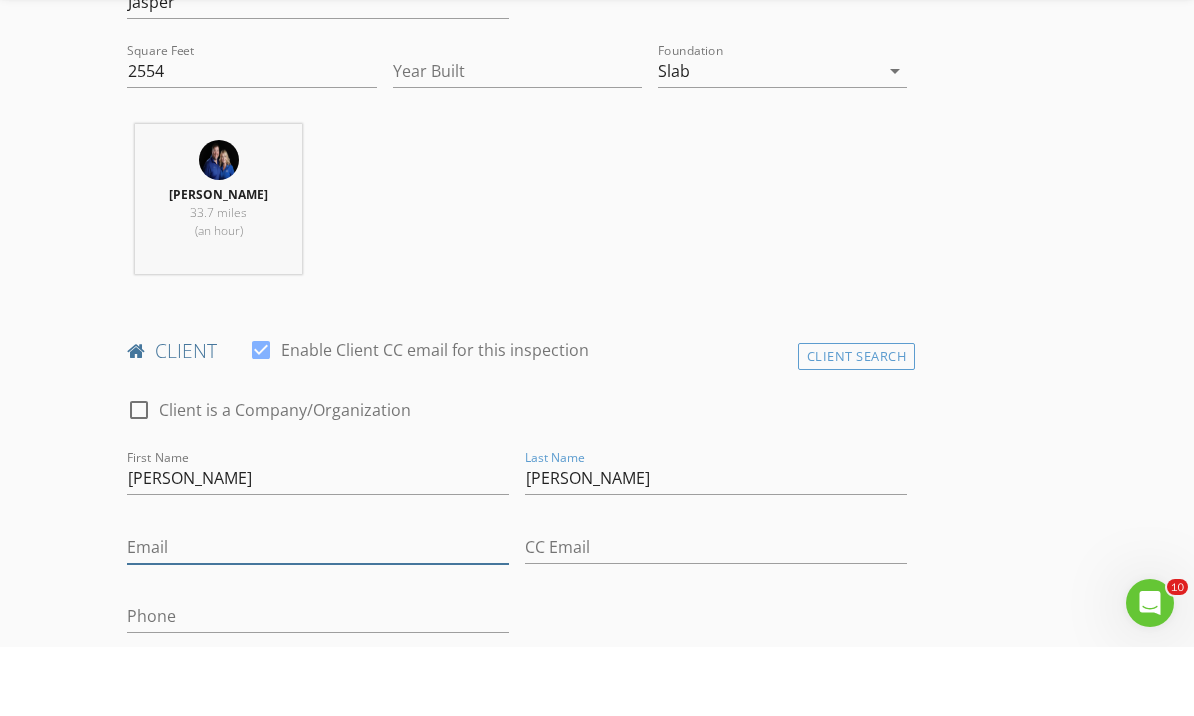 click on "Email" at bounding box center (318, 616) 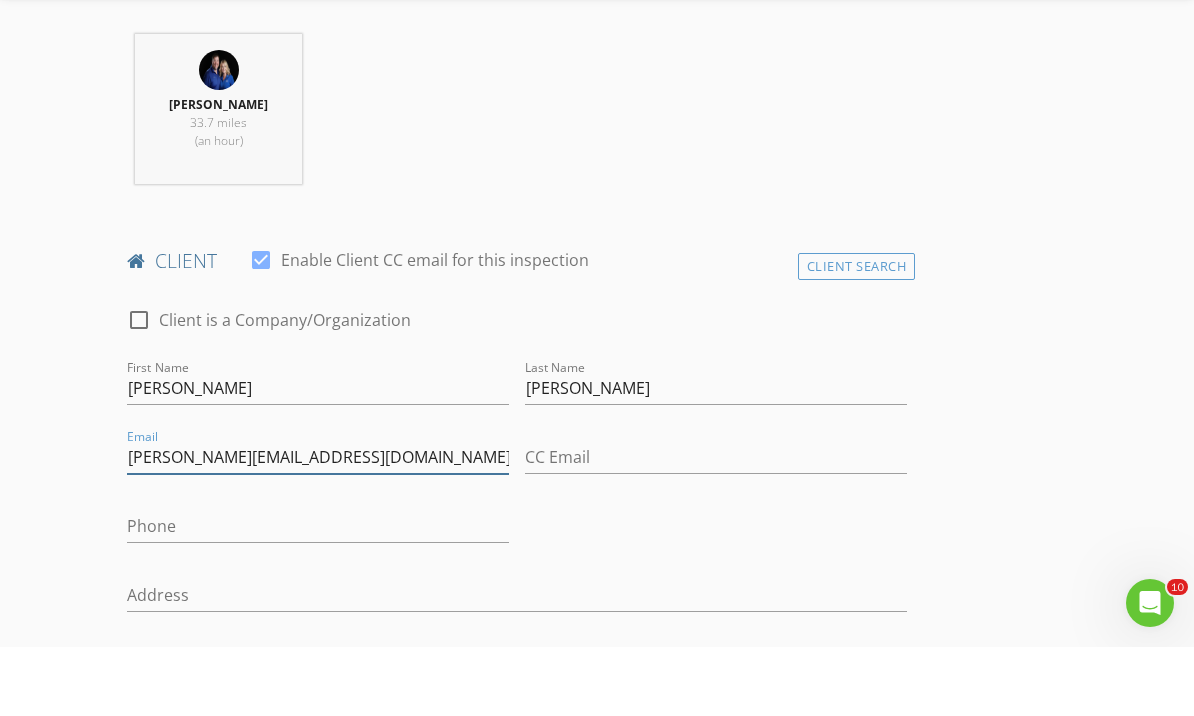 scroll, scrollTop: 777, scrollLeft: 0, axis: vertical 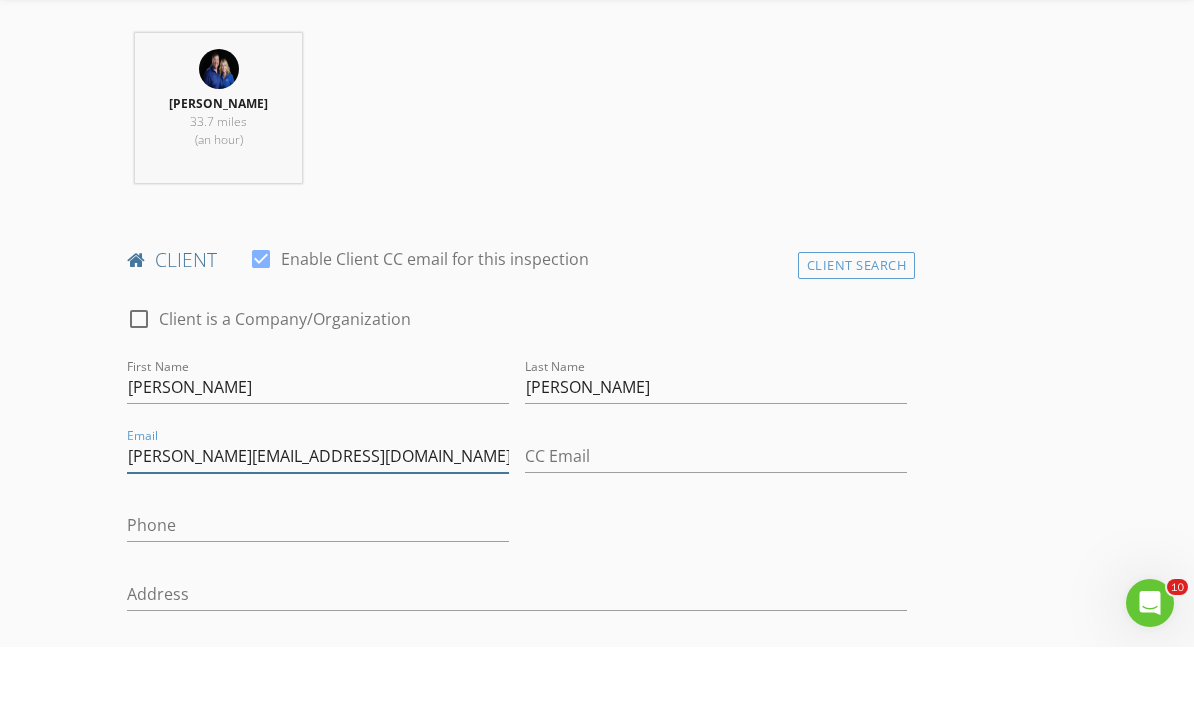 type on "Manning.edm73@gmail.com" 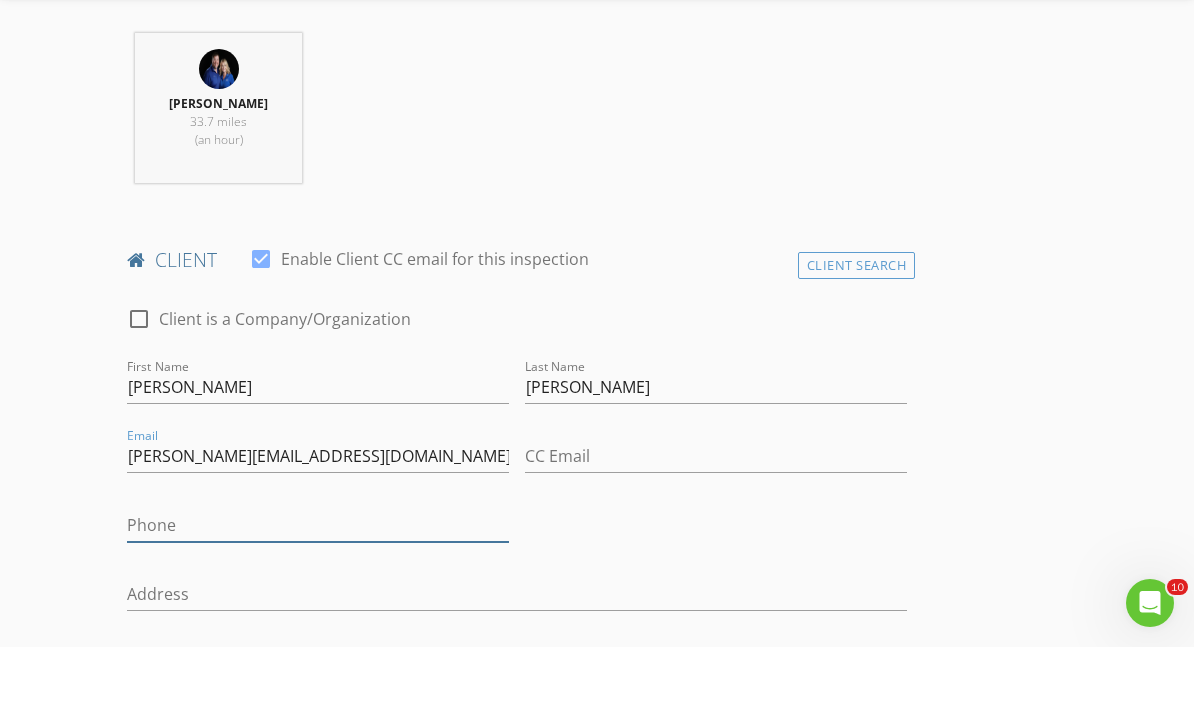 click on "Phone" at bounding box center [318, 594] 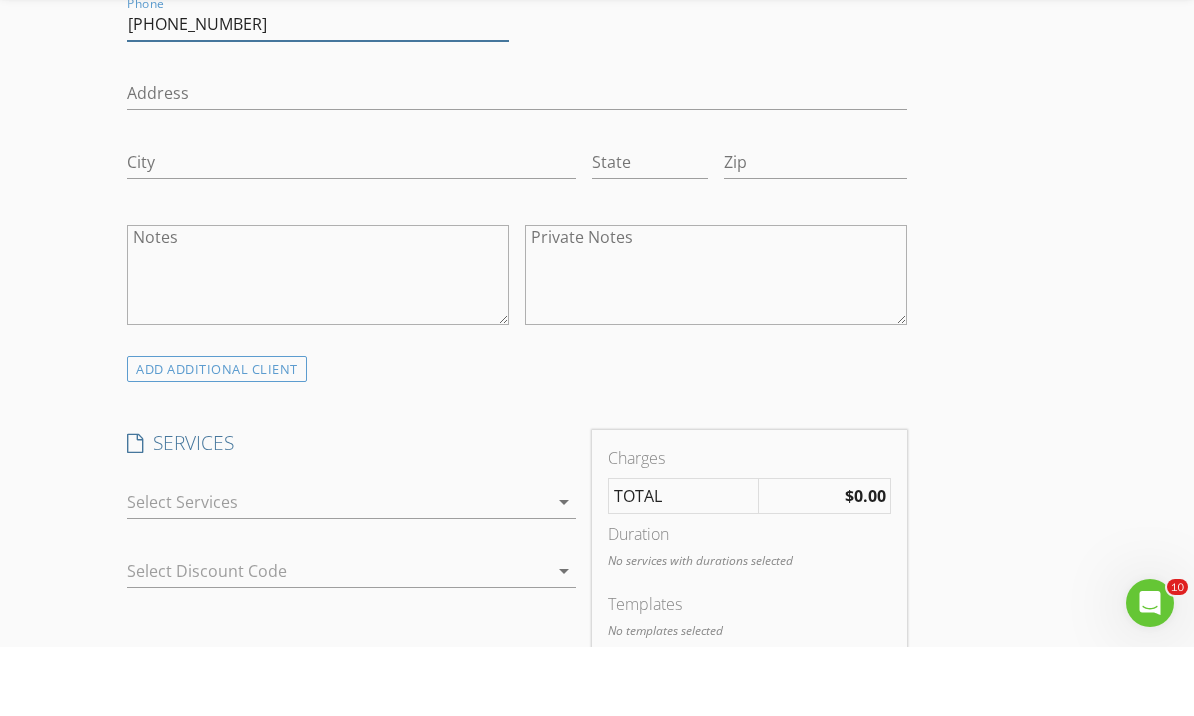 scroll, scrollTop: 1279, scrollLeft: 0, axis: vertical 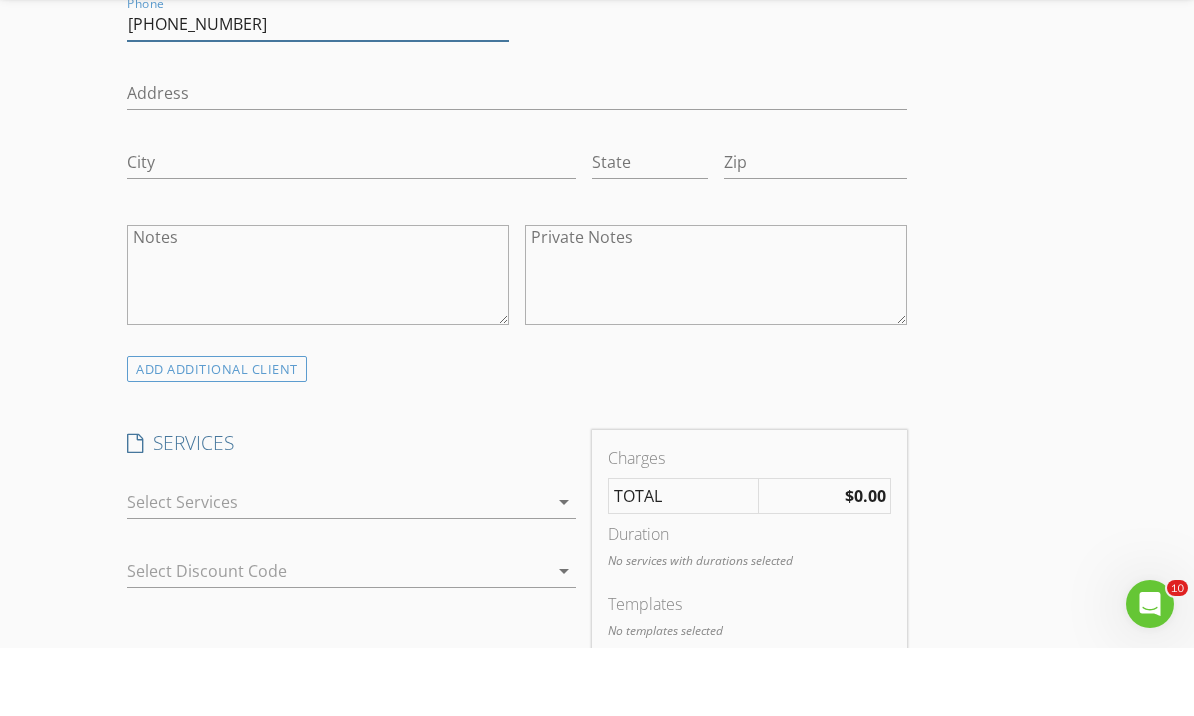 type on "409-767-6273" 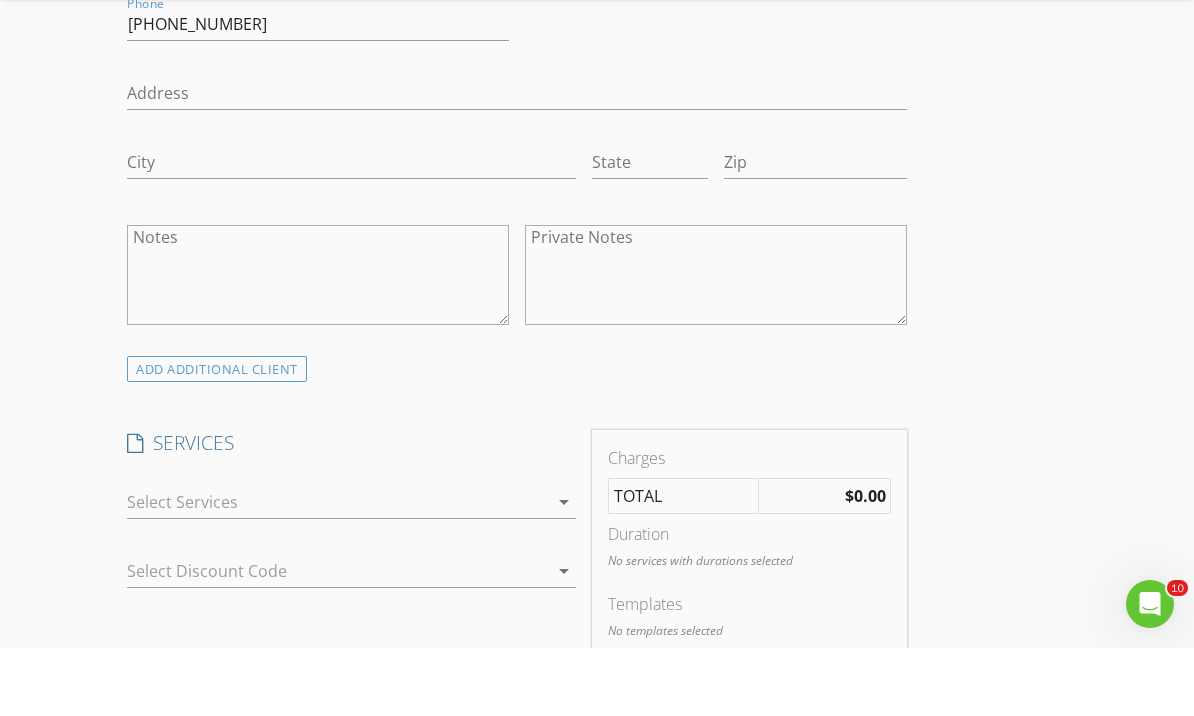 click on "arrow_drop_down" at bounding box center (564, 570) 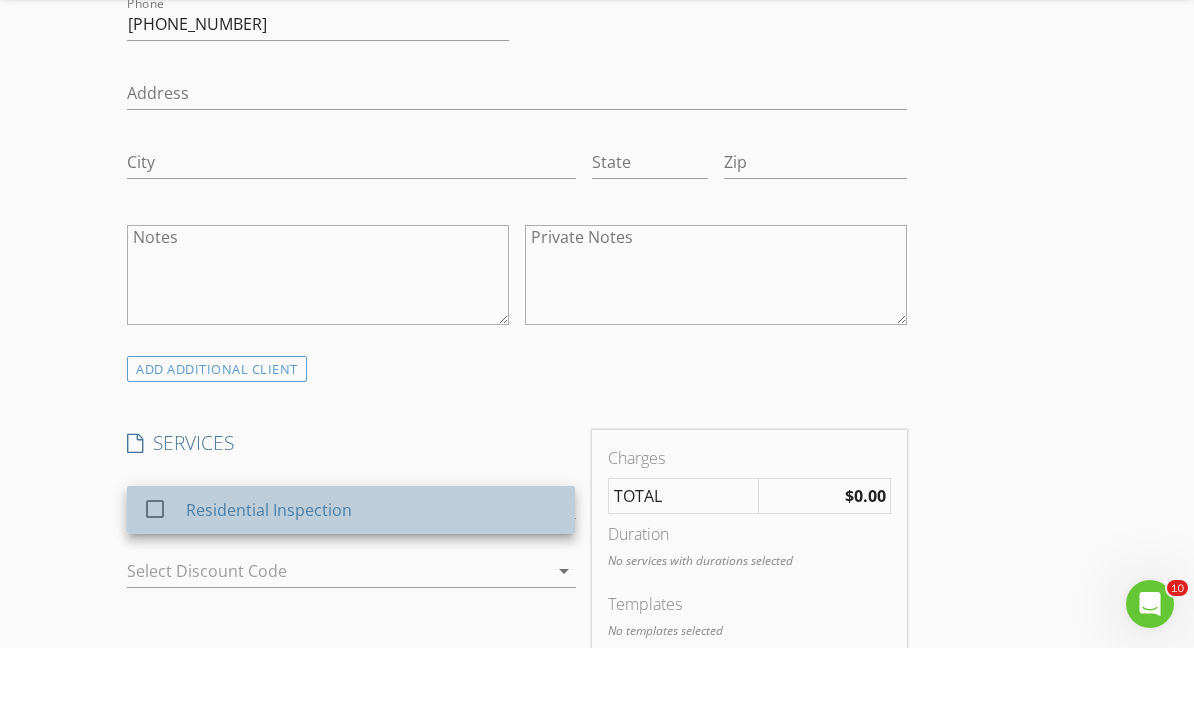 click on "Residential Inspection" at bounding box center (372, 578) 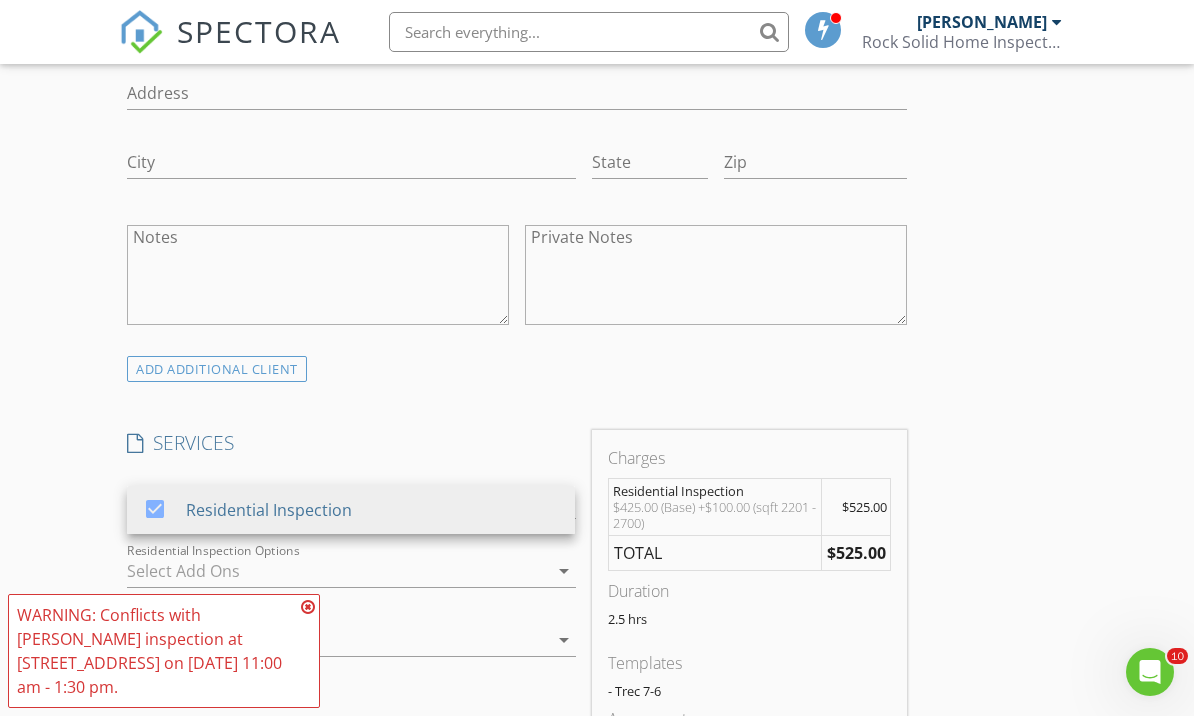 click at bounding box center (308, 607) 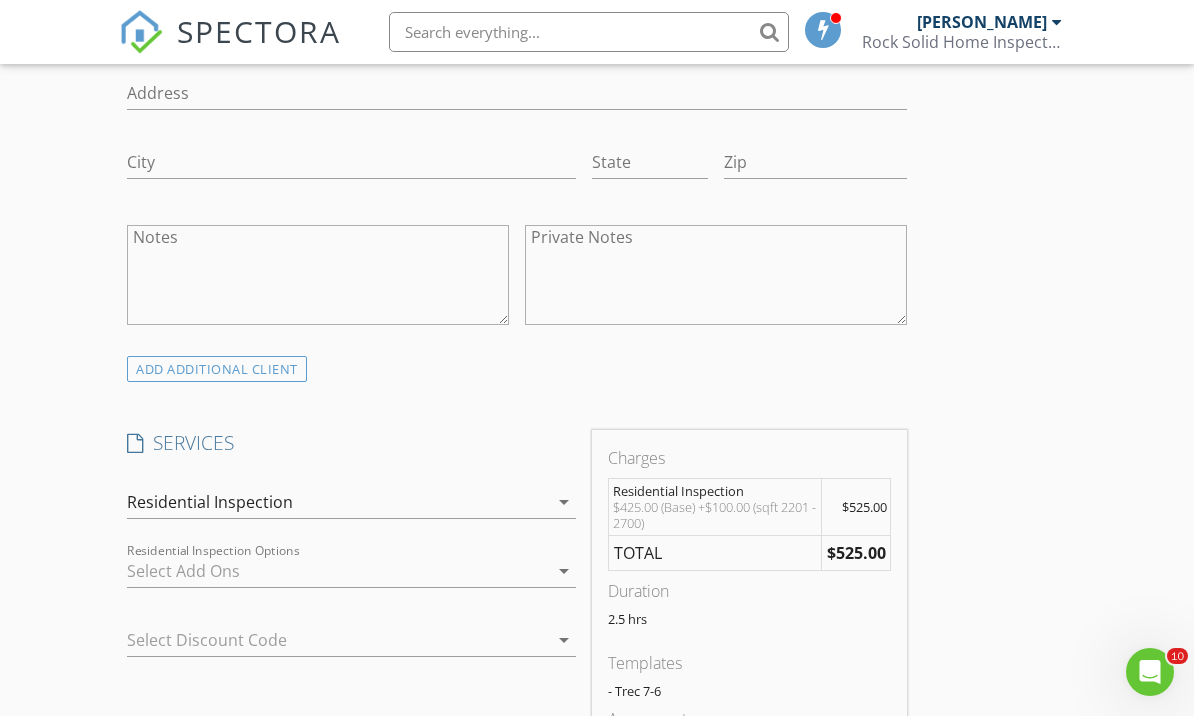 click on "arrow_drop_down" at bounding box center (564, 571) 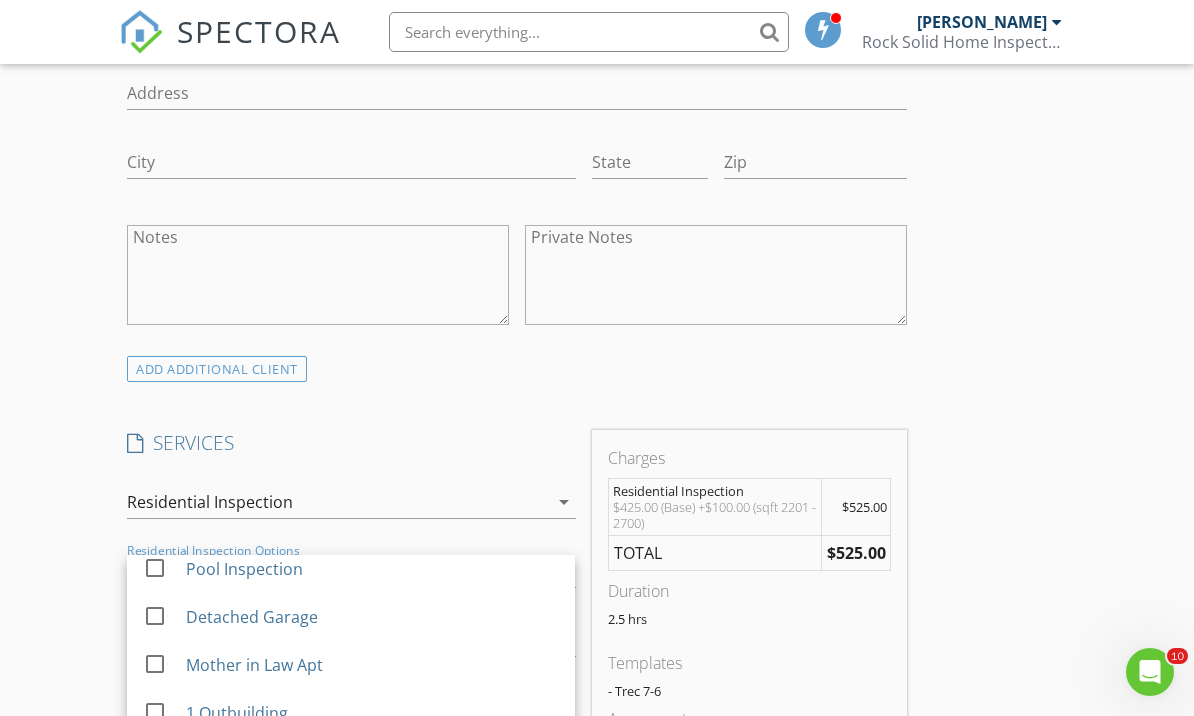 scroll, scrollTop: 204, scrollLeft: 0, axis: vertical 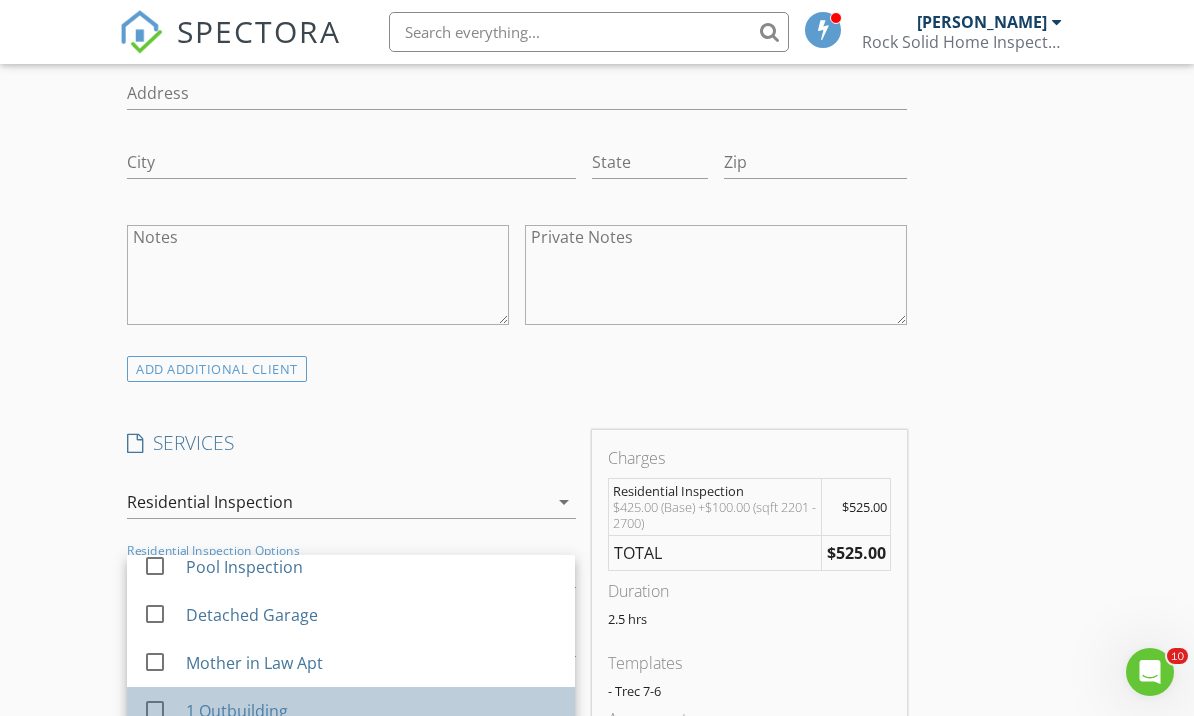 click on "1 Outbuilding" at bounding box center [237, 711] 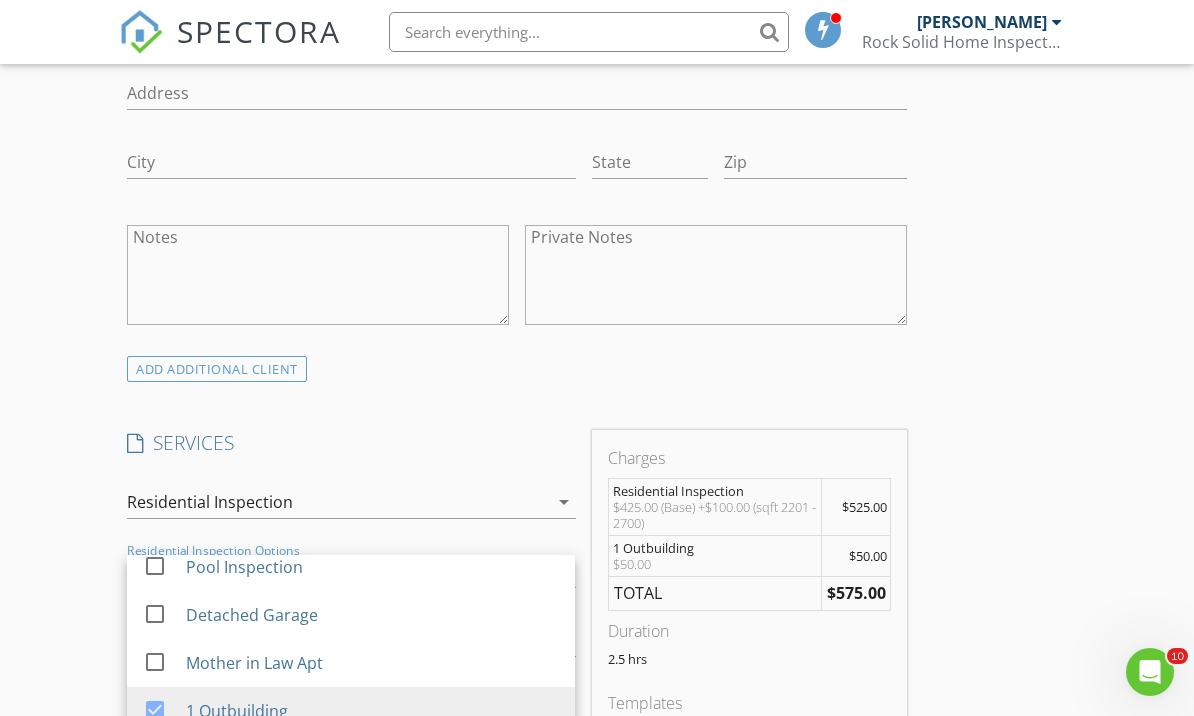 click on "New Inspection
Click here to use the New Order Form
INSPECTOR(S)
check_box   Larry Stone   PRIMARY   Larry Stone arrow_drop_down   check_box_outline_blank Larry Stone specifically requested
Date/Time
07/15/2025 1:30 PM
Location
Address Search       Address 132 Co Rd 760   Unit   City Buna   State TX   Zip 77612   County Jasper     Square Feet 2554   Year Built   Foundation Slab arrow_drop_down     Larry Stone     33.7 miles     (an hour)
client
check_box Enable Client CC email for this inspection   Client Search     check_box_outline_blank Client is a Company/Organization     First Name Emery   Last Name Manning   Email Manning.edm73@gmail.com   CC Email   Phone 409-767-6273   Address   City   State   Zip       Notes   Private Notes
ADD ADDITIONAL client
check_box   Residential Inspection" at bounding box center [597, 641] 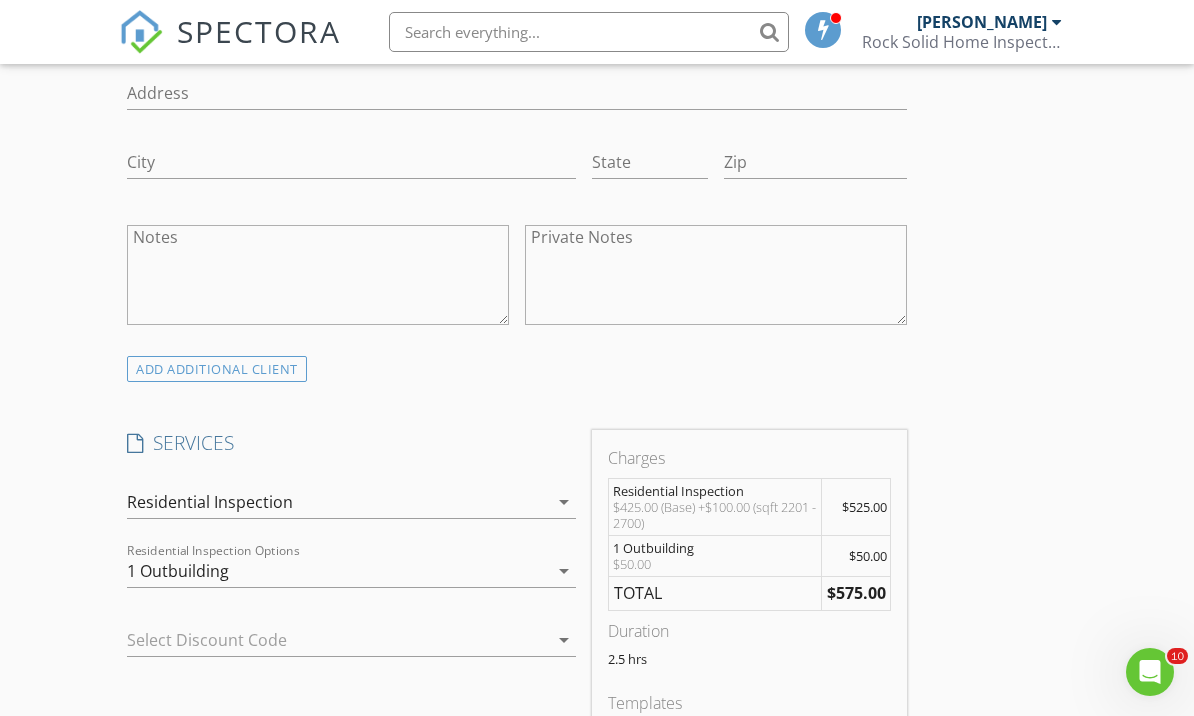 click on "INSPECTOR(S)
check_box   Larry Stone   PRIMARY   Larry Stone arrow_drop_down   check_box_outline_blank Larry Stone specifically requested
Date/Time
07/15/2025 1:30 PM
Location
Address Search       Address 132 Co Rd 760   Unit   City Buna   State TX   Zip 77612   County Jasper     Square Feet 2554   Year Built   Foundation Slab arrow_drop_down     Larry Stone     33.7 miles     (an hour)
client
check_box Enable Client CC email for this inspection   Client Search     check_box_outline_blank Client is a Company/Organization     First Name Emery   Last Name Manning   Email Manning.edm73@gmail.com   CC Email   Phone 409-767-6273   Address   City   State   Zip       Notes   Private Notes
ADD ADDITIONAL client
SERVICES
check_box   Residential Inspection   Residential Inspection" at bounding box center (596, 675) 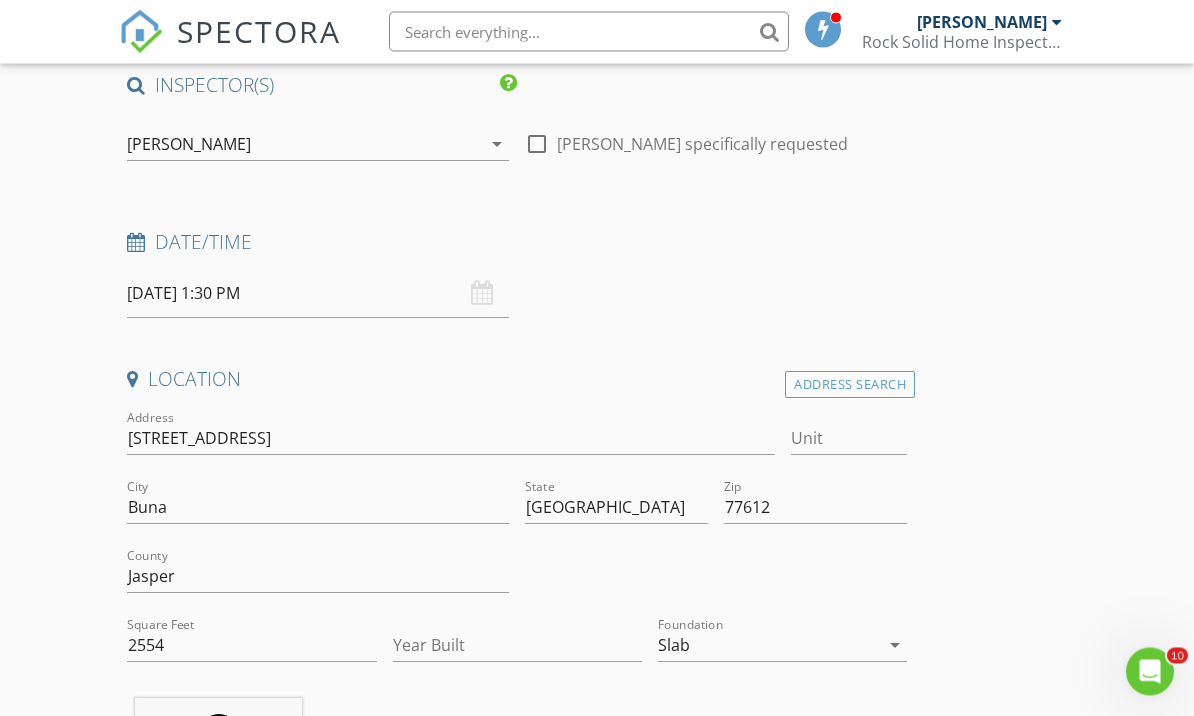 click on "SPECTORA
Larry Stone
Rock Solid Home Inspection
Role:
Inspector
Change Role
Dashboard
New Inspection
Inspections
Calendar
Template Editor
Contacts
Automations
Team
Metrics
Payments
Data Exports
Billing
Reporting
Advanced
Settings
What's New
Sign Out
Change Active Role
Your account has more than one possible role. Please choose how you'd like to view the site:
Company/Agency
City
Role
Dashboard
Templates
Contacts
Metrics
Automations
Advanced
Settings
Support Center
Basement Slab Crawlspace Yes  No  Unsure Yes  No Yes  No  Unsure Yes No Unsure                   No data available   New Inspection" at bounding box center [597, 1739] 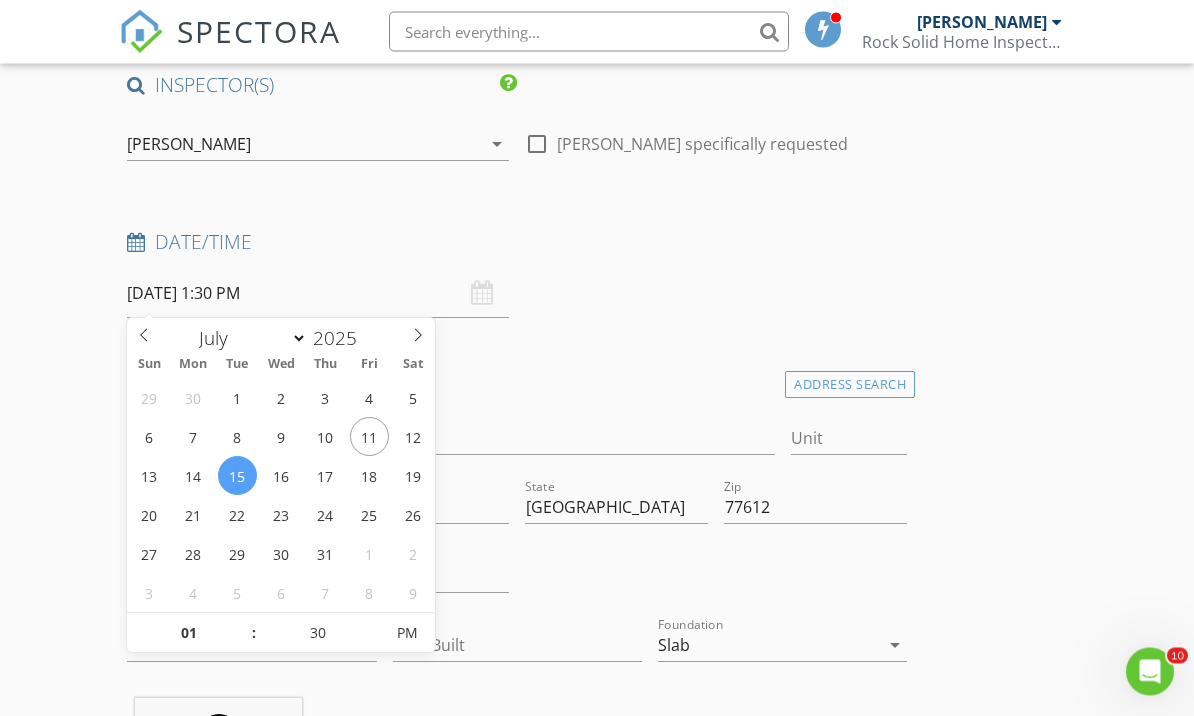 scroll, scrollTop: 181, scrollLeft: 0, axis: vertical 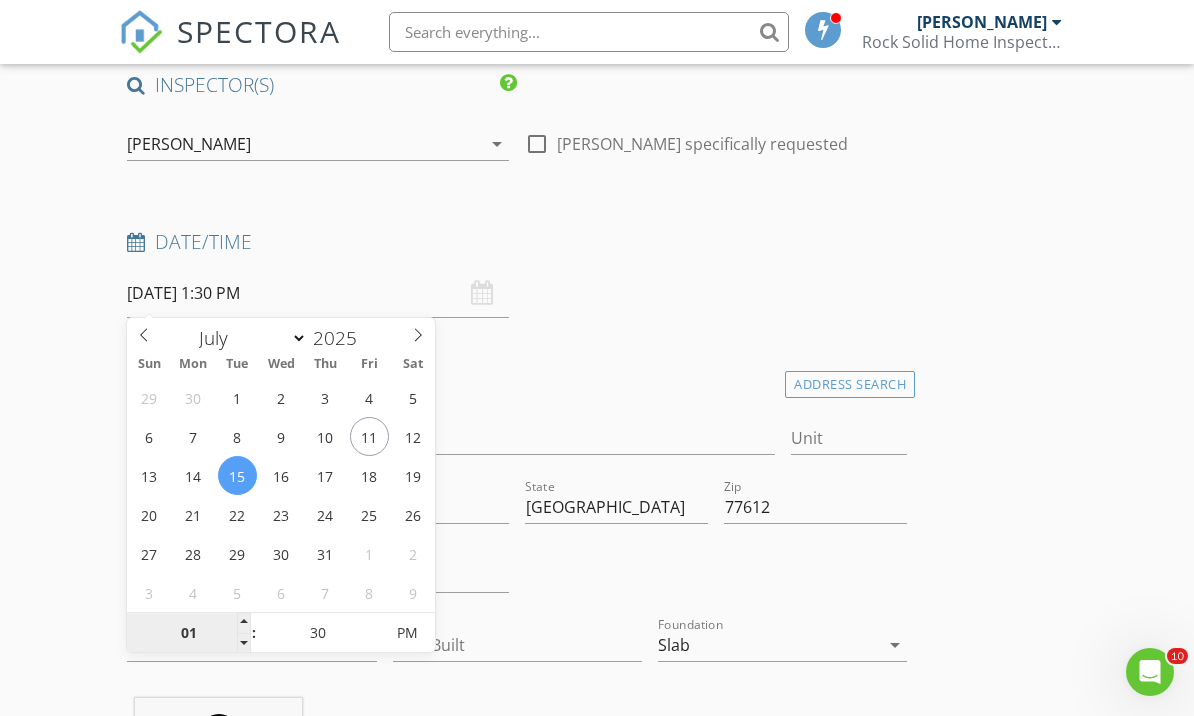 click on "01" at bounding box center [188, 634] 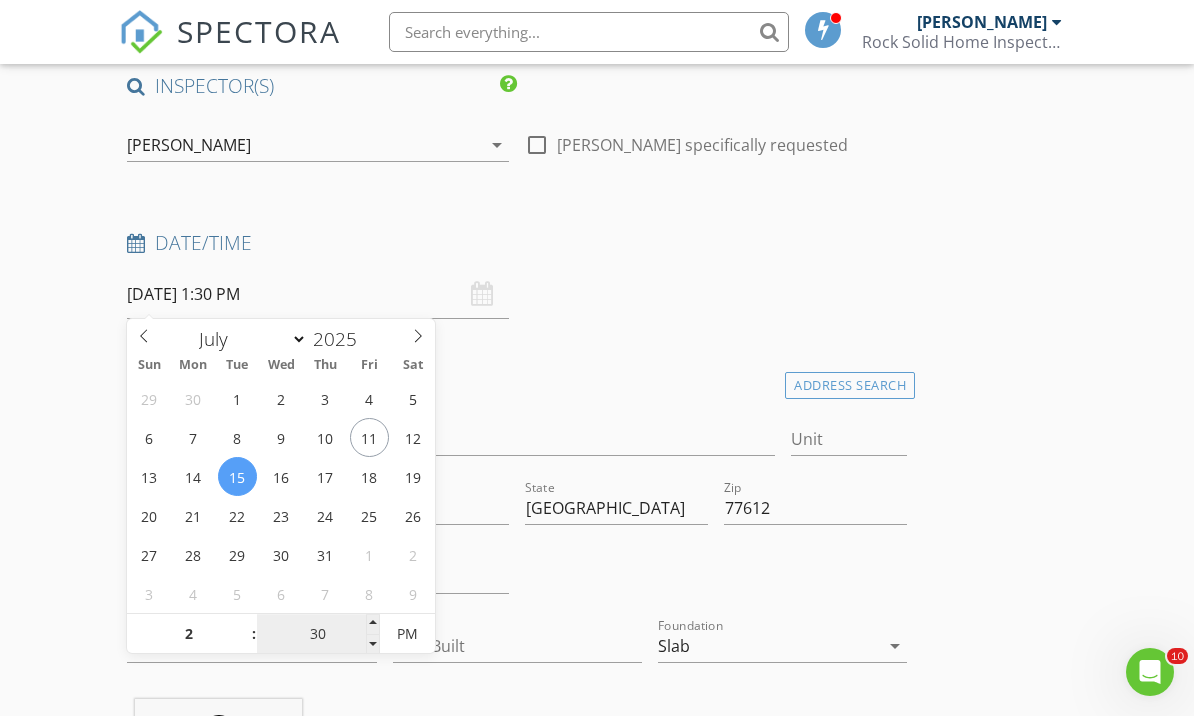 click on "30" at bounding box center [318, 635] 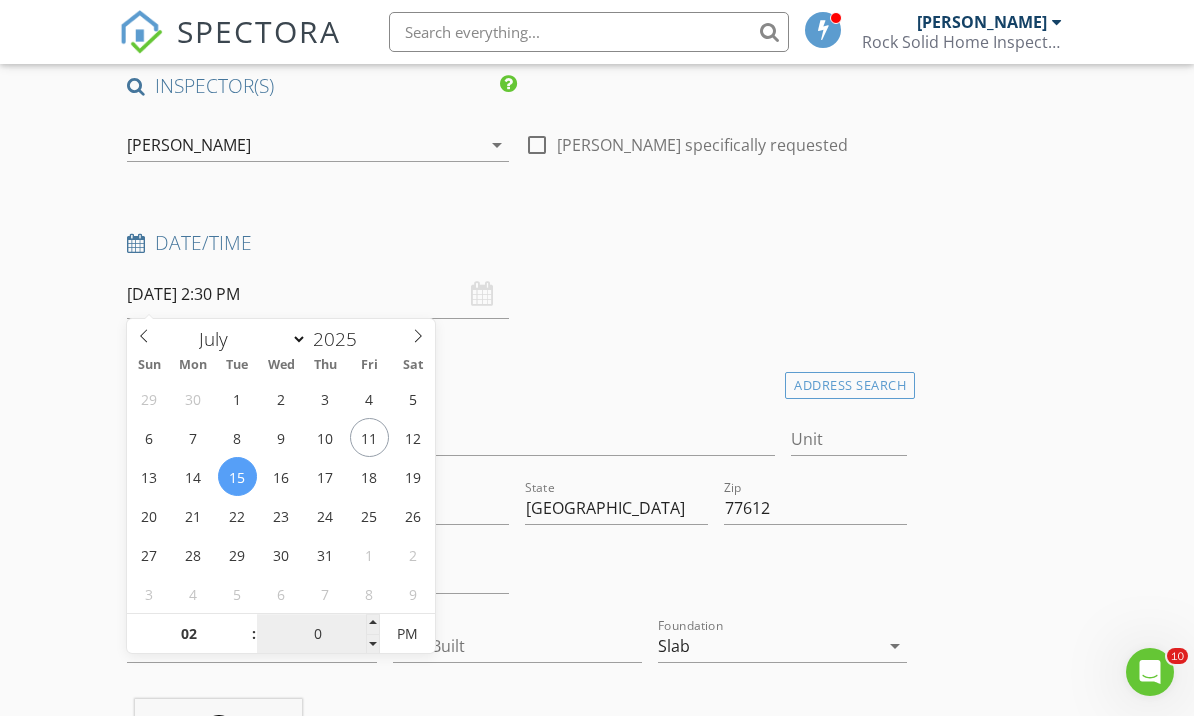type on "00" 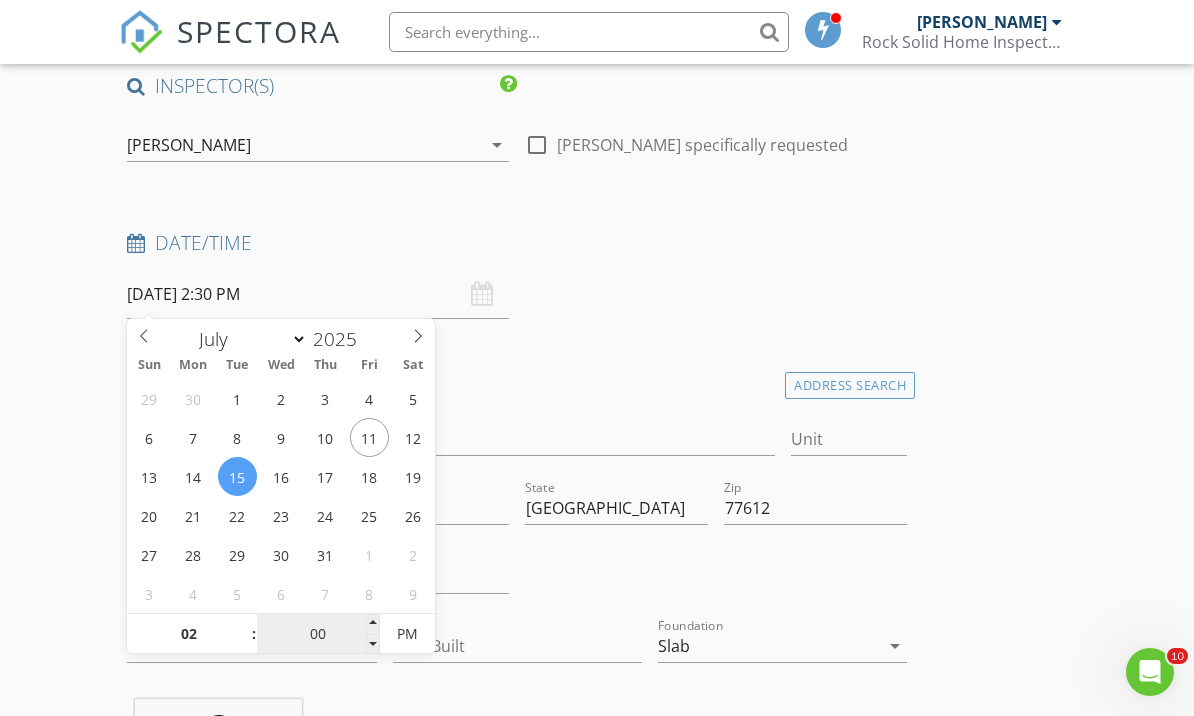 type on "[DATE] 2:00 PM" 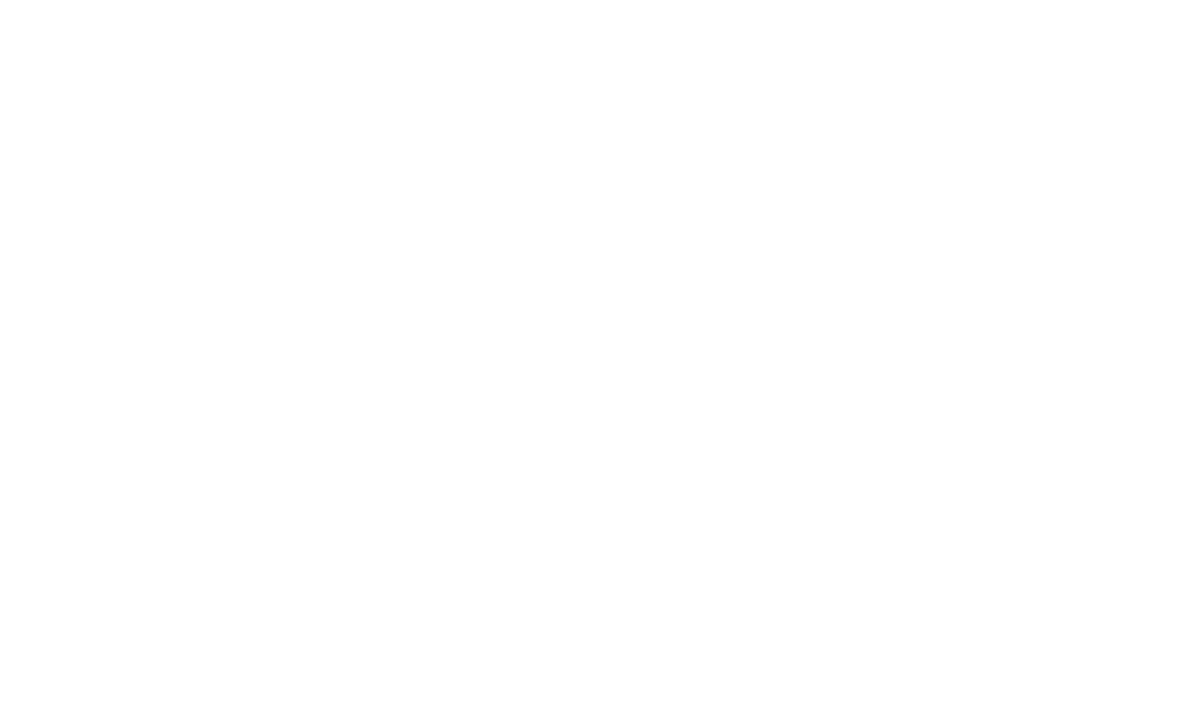 scroll, scrollTop: 2215, scrollLeft: 0, axis: vertical 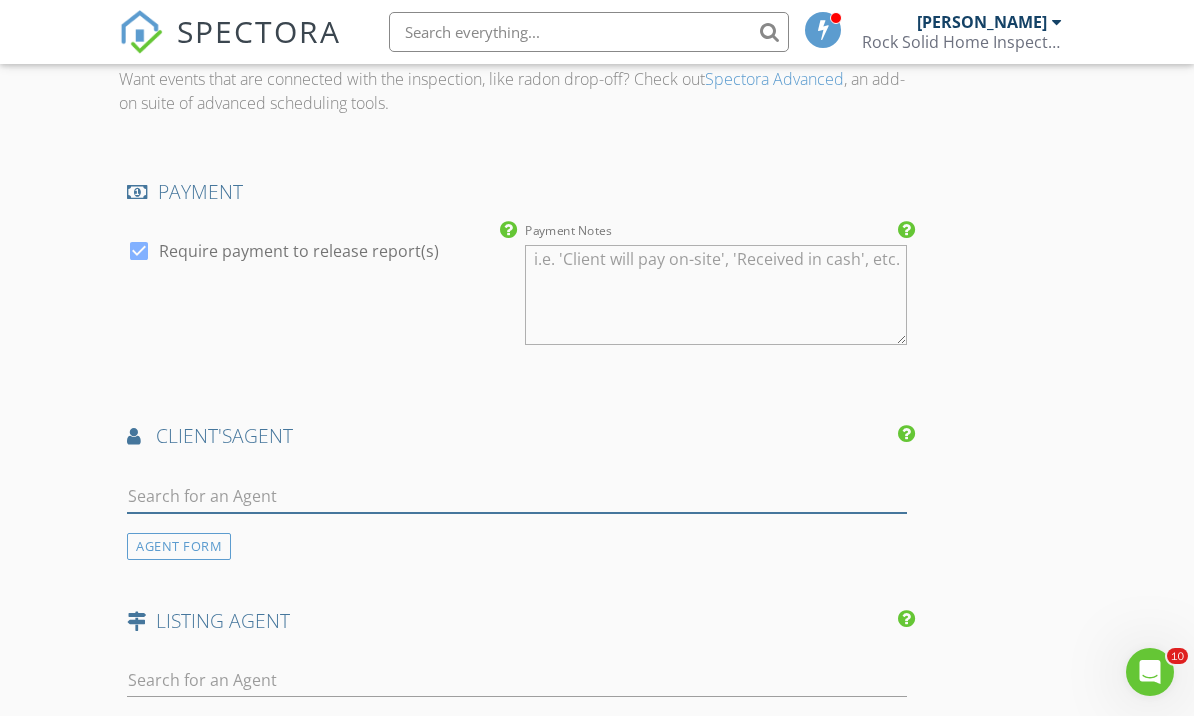 click at bounding box center [517, 496] 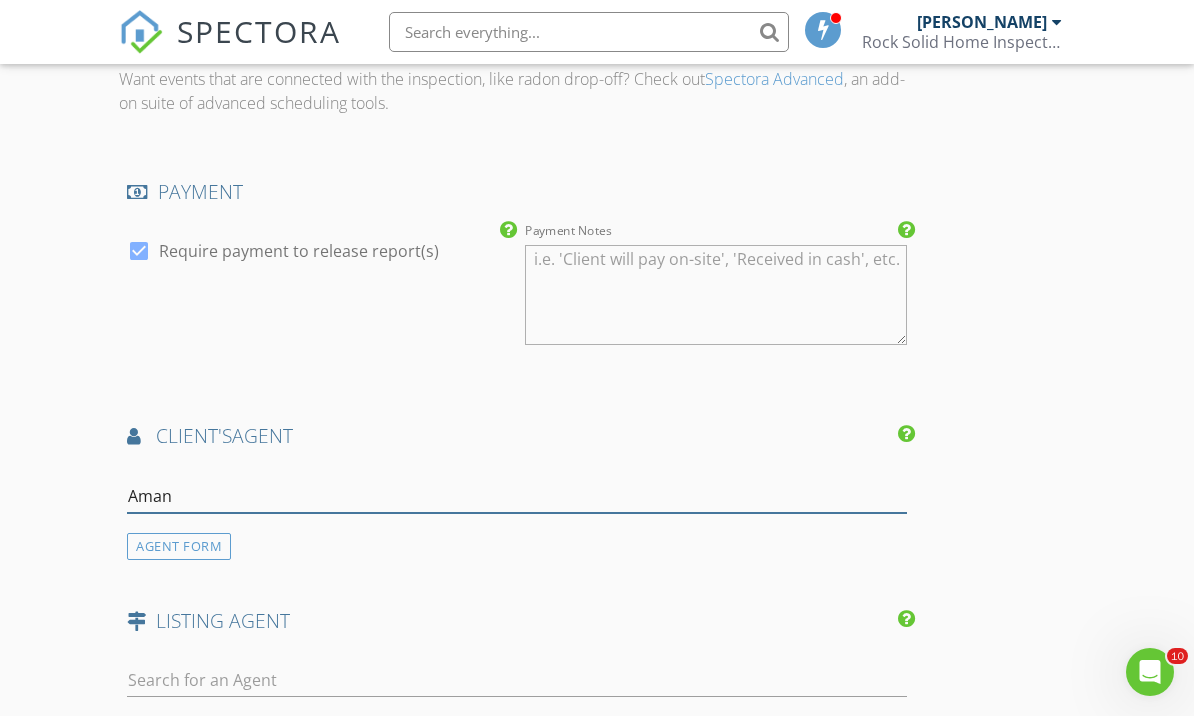 type on "Amand" 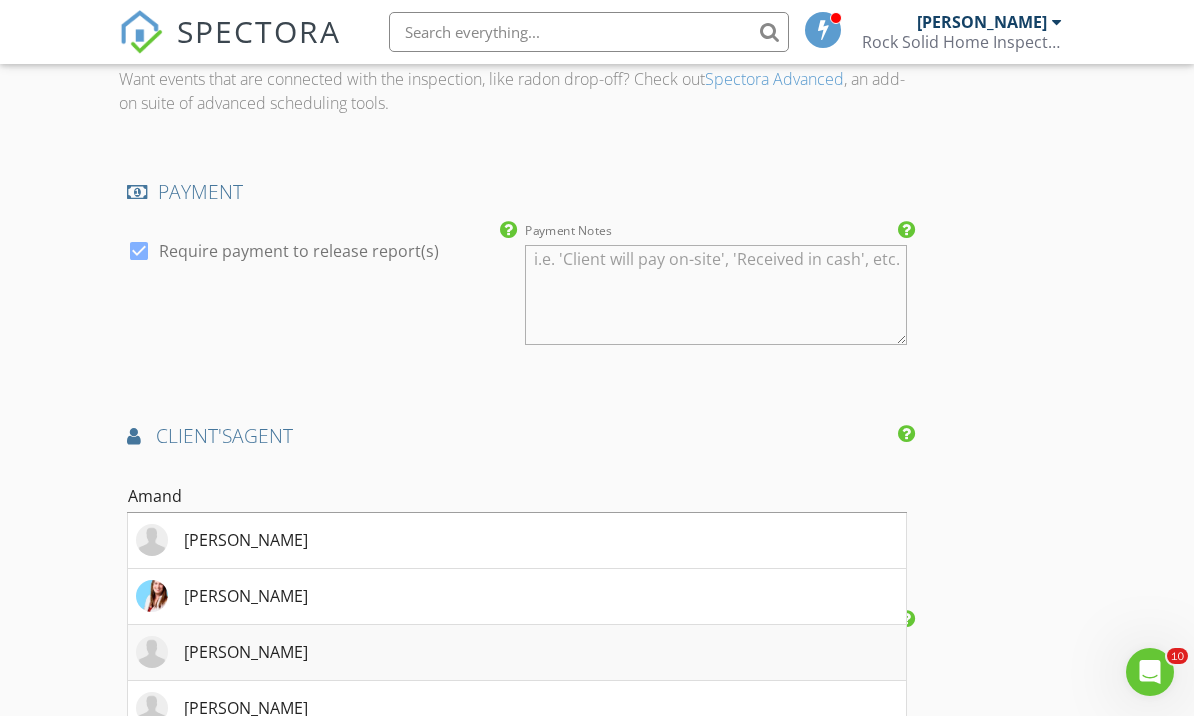 click on "[PERSON_NAME]" at bounding box center (517, 653) 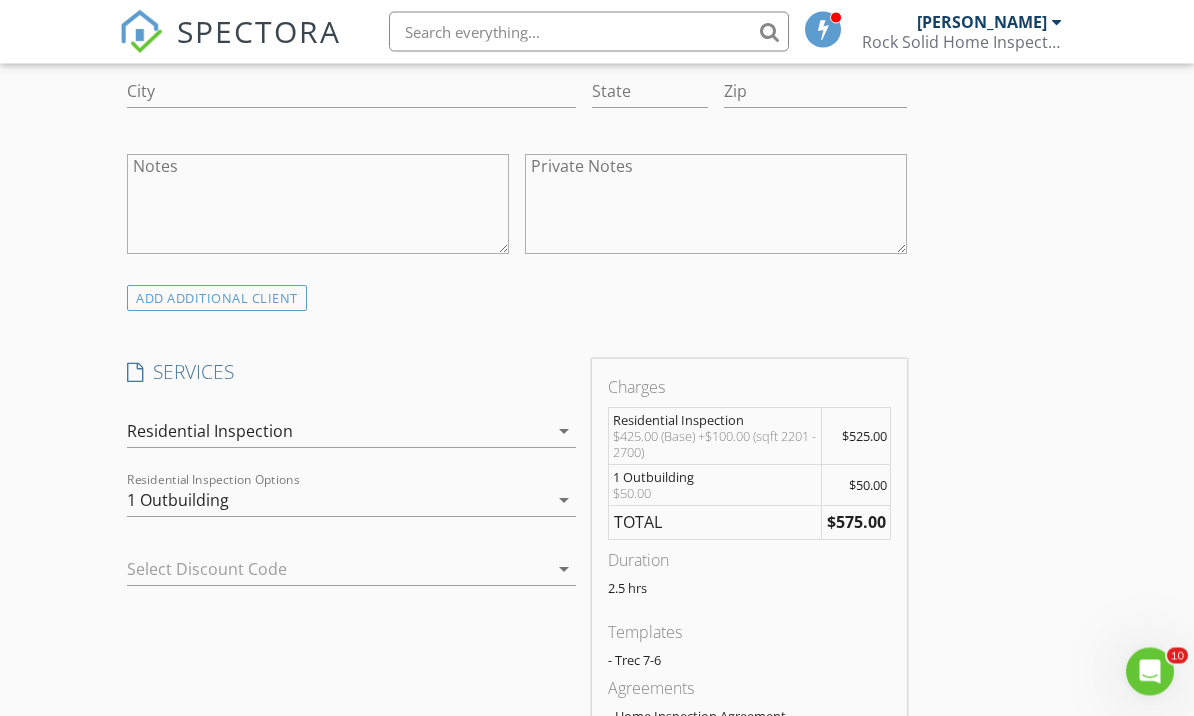 scroll, scrollTop: 1466, scrollLeft: 0, axis: vertical 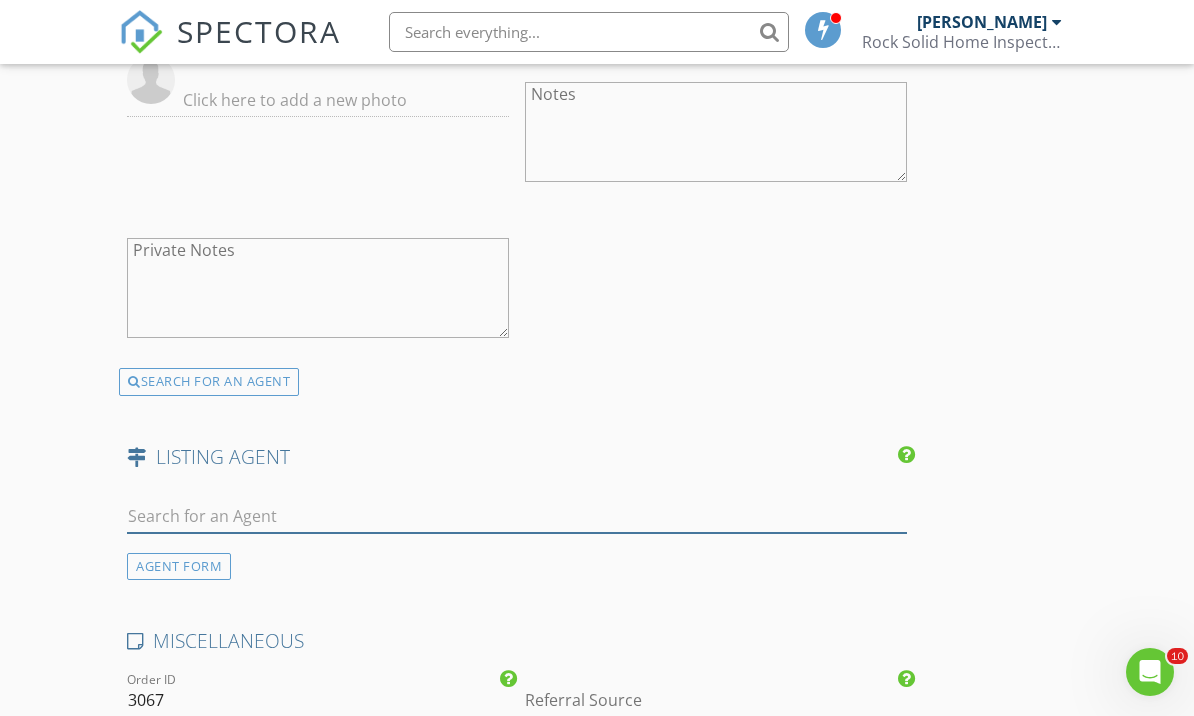 click at bounding box center [517, 516] 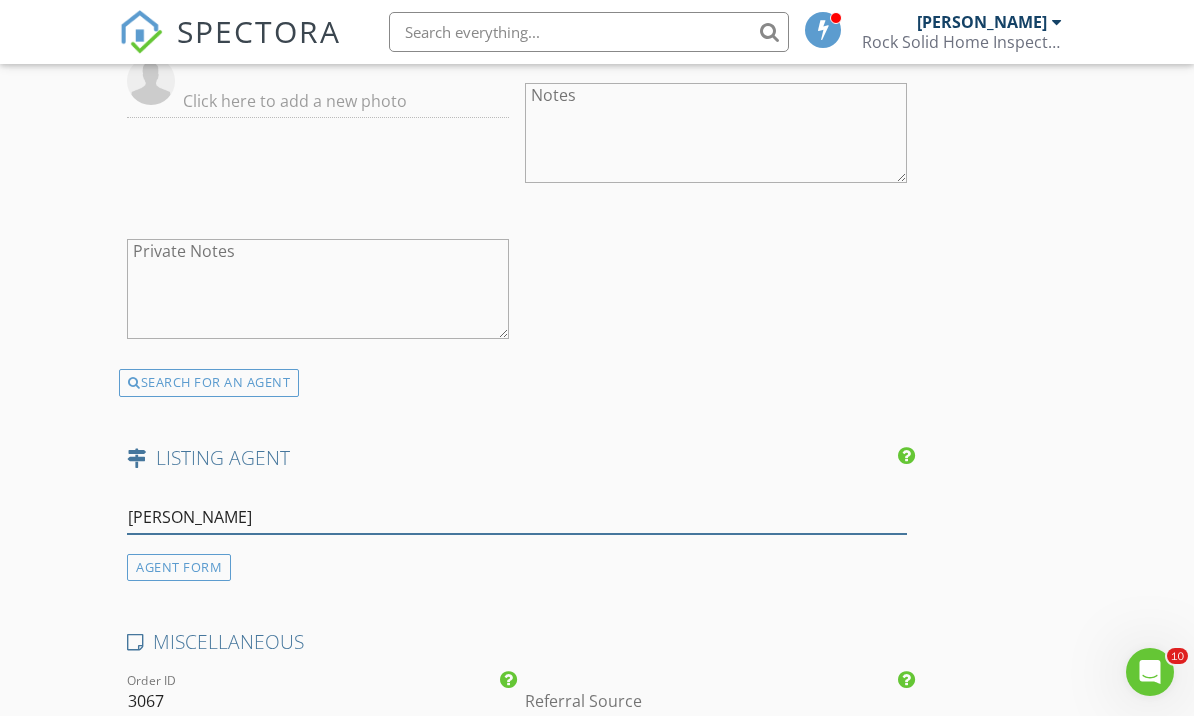 type on "Anna" 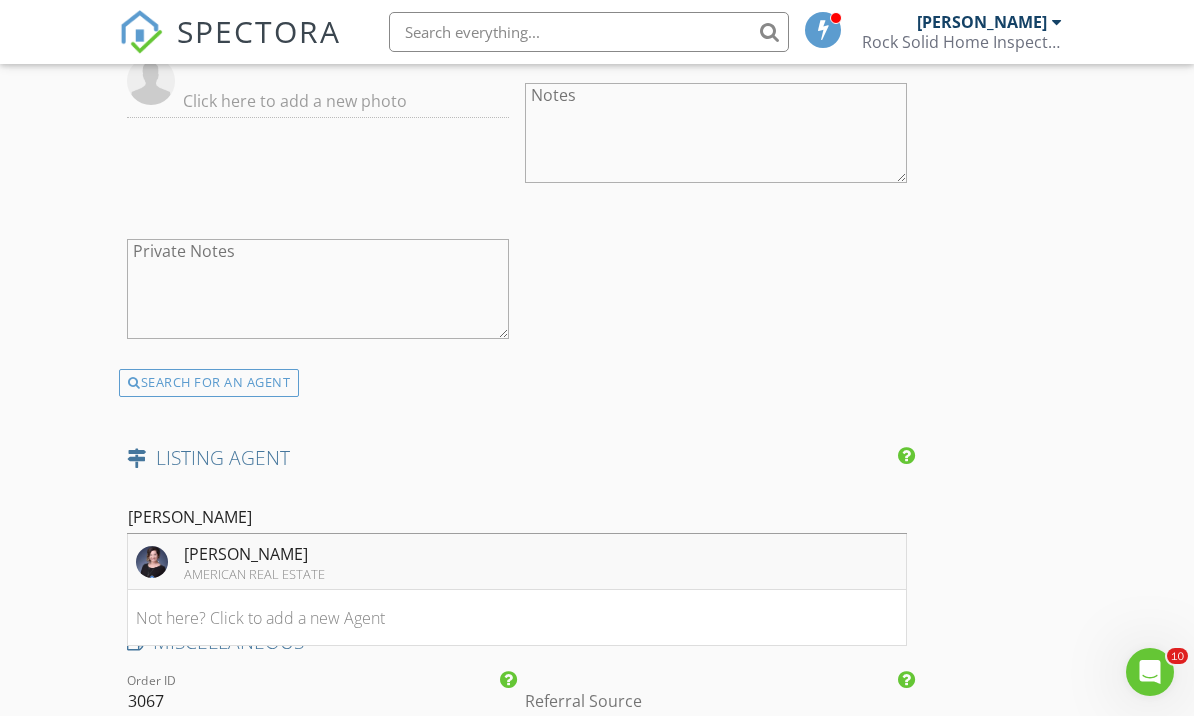 click on "Anna Bohannon
AMERICAN REAL ESTATE" at bounding box center (517, 562) 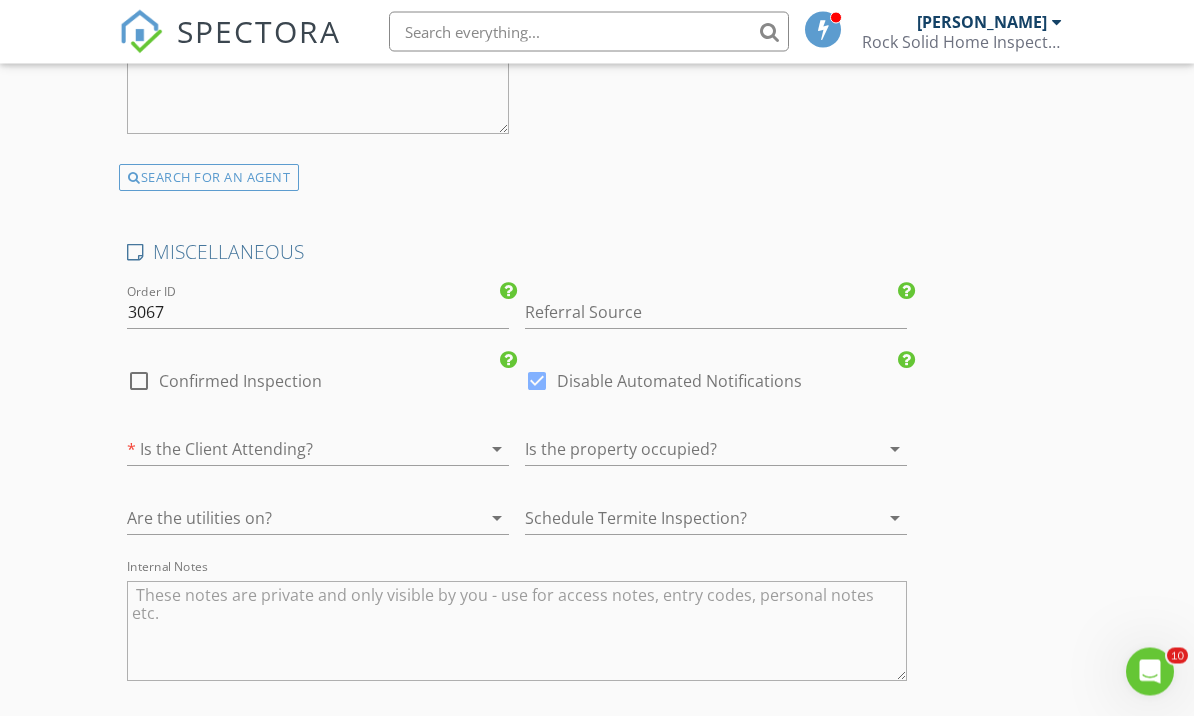 scroll, scrollTop: 3816, scrollLeft: 0, axis: vertical 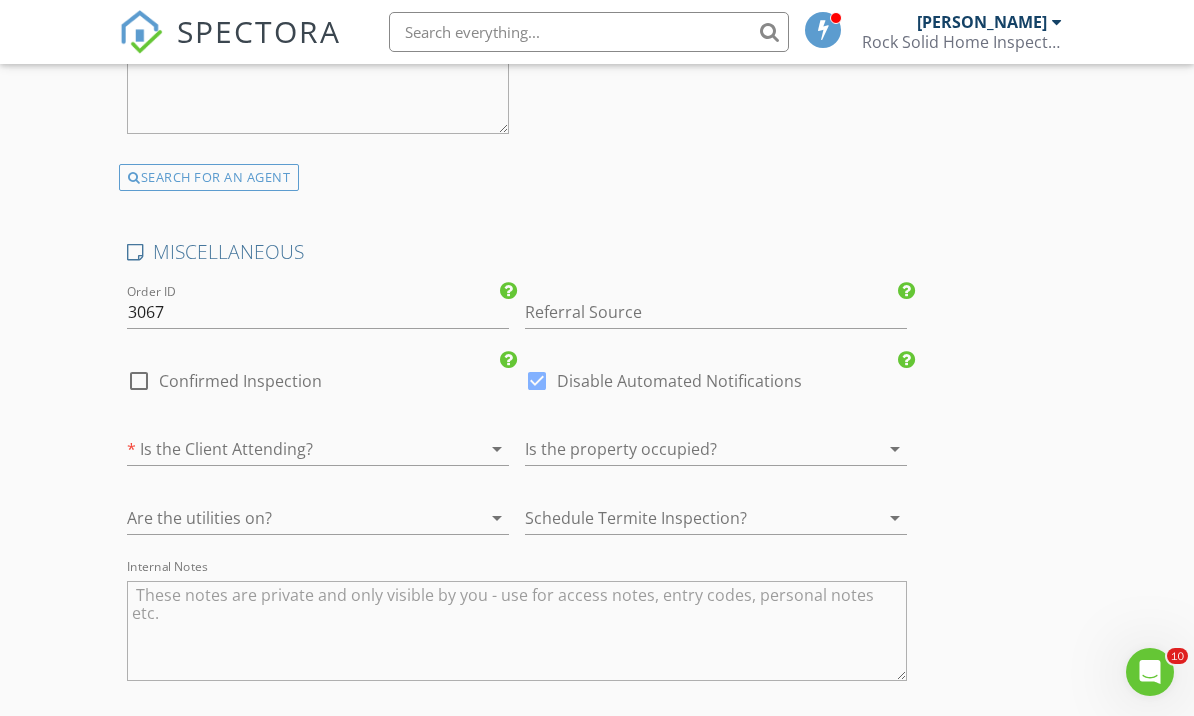 click at bounding box center [517, 631] 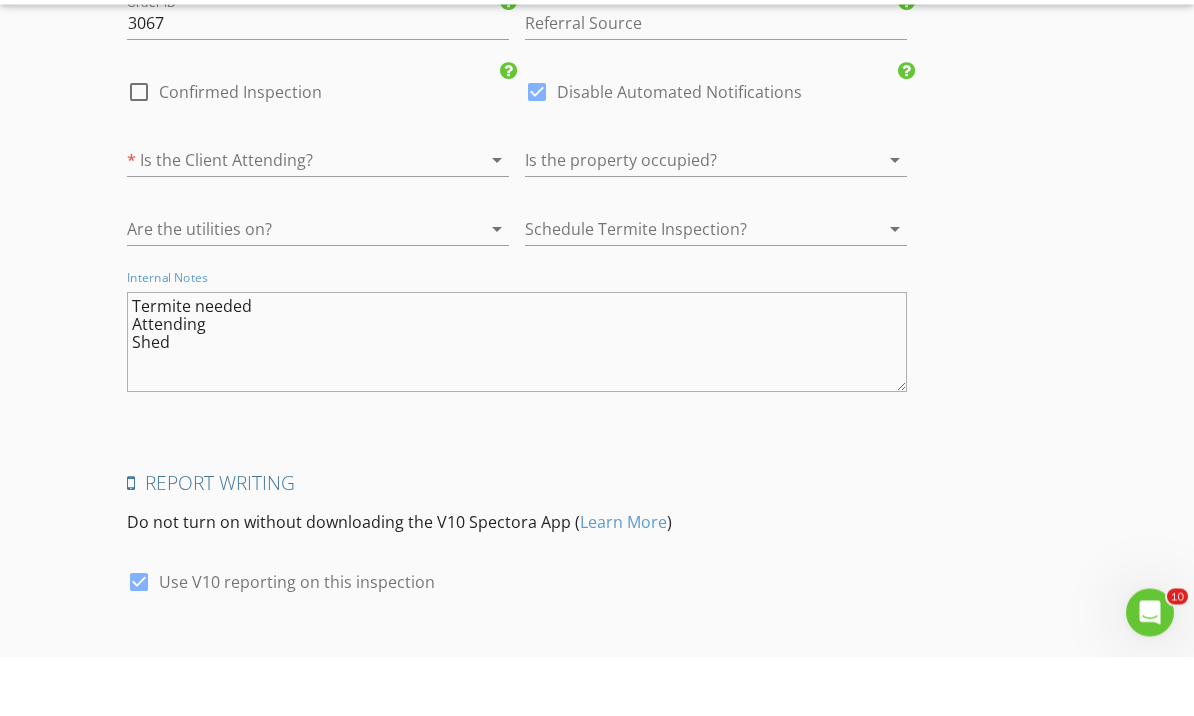 scroll, scrollTop: 4164, scrollLeft: 0, axis: vertical 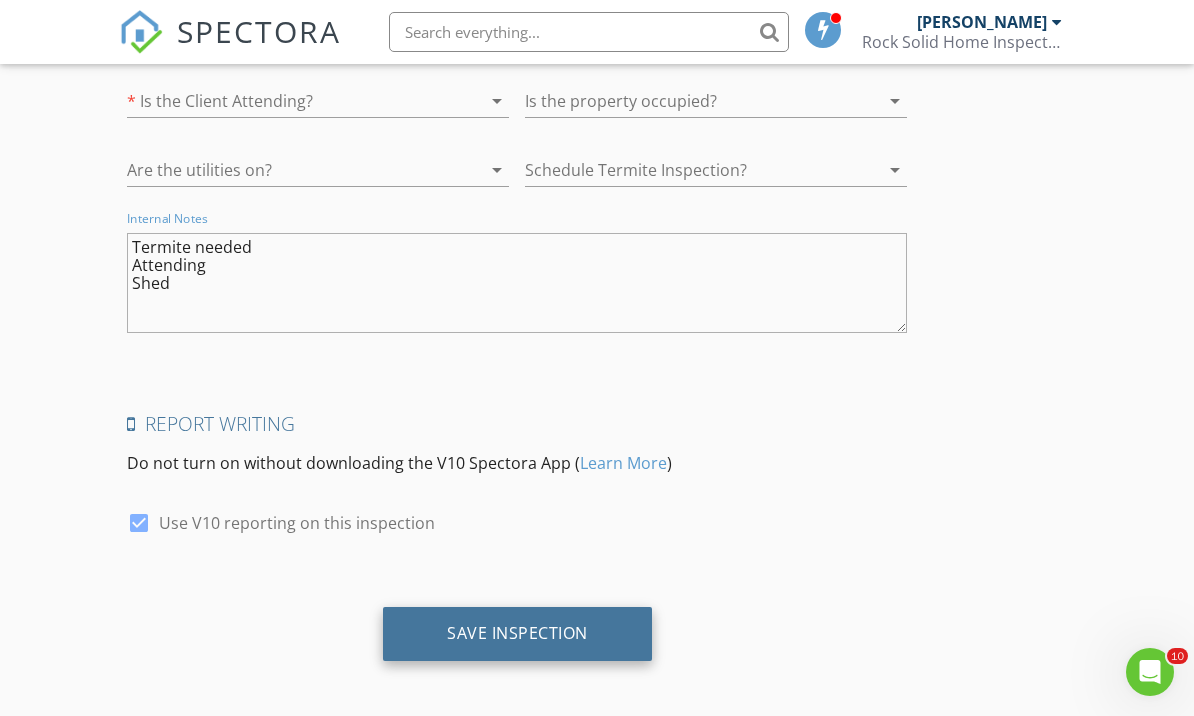 type on "Termite needed
Attending
Shed" 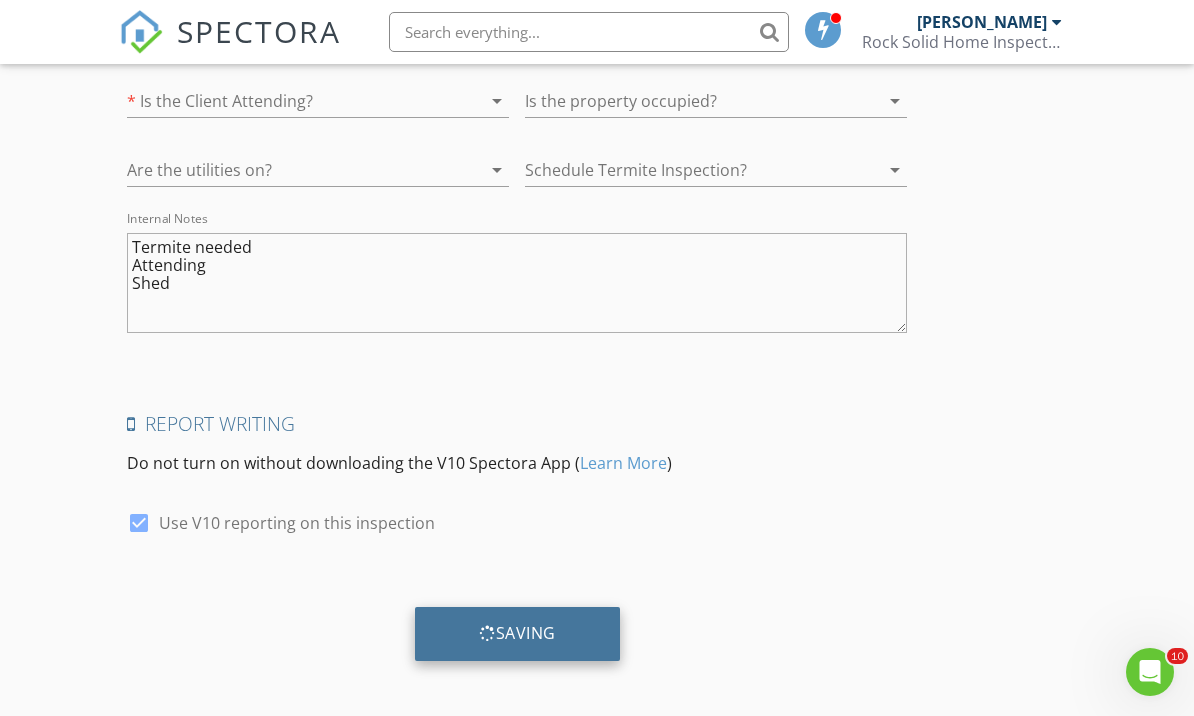 scroll, scrollTop: 4095, scrollLeft: 0, axis: vertical 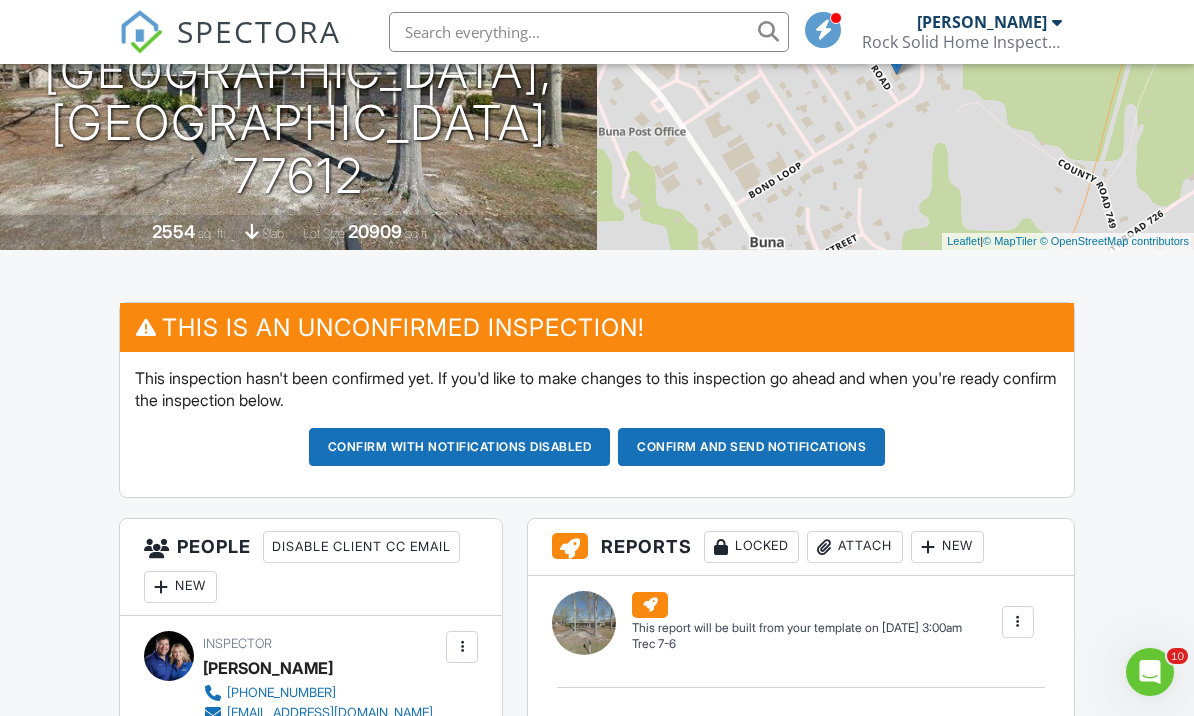 click on "Confirm and send notifications" at bounding box center [460, 447] 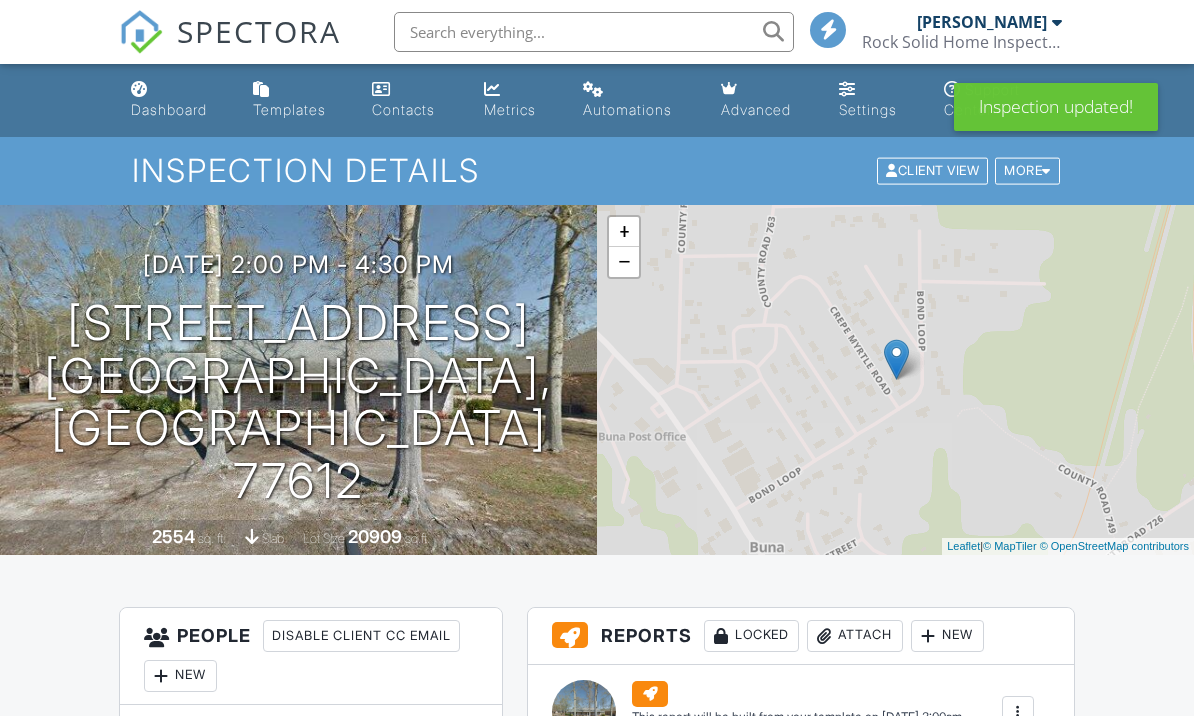 scroll, scrollTop: 0, scrollLeft: 0, axis: both 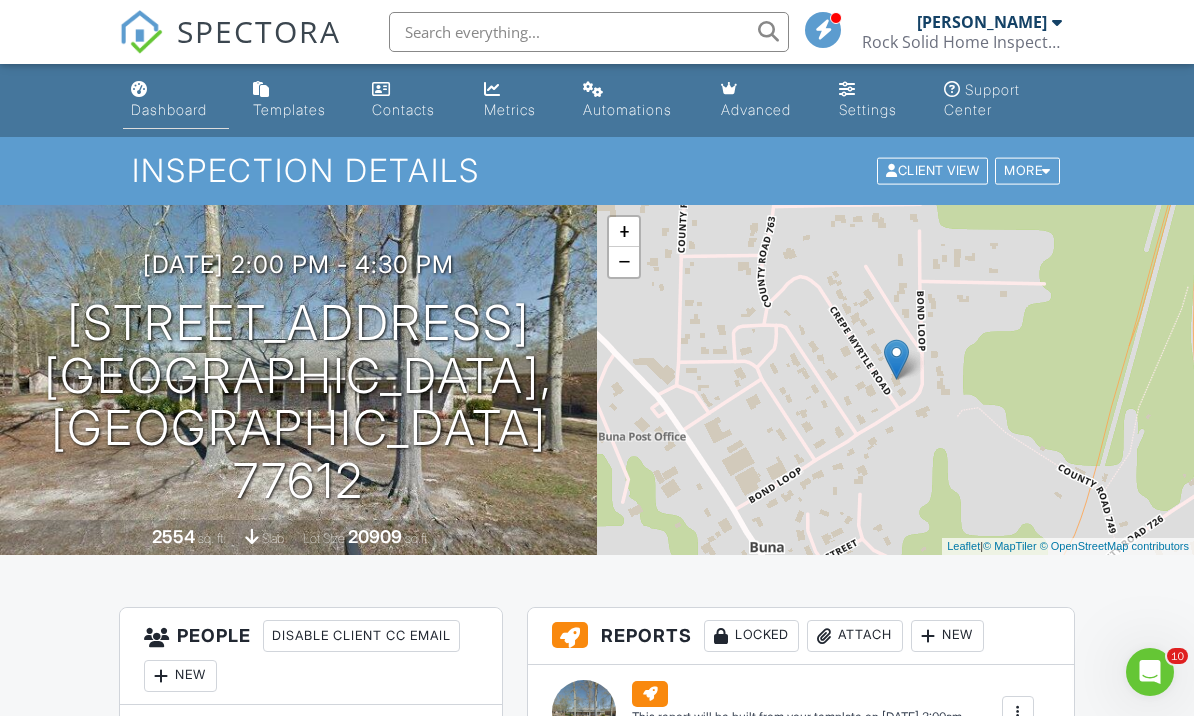 click on "Dashboard" at bounding box center (176, 100) 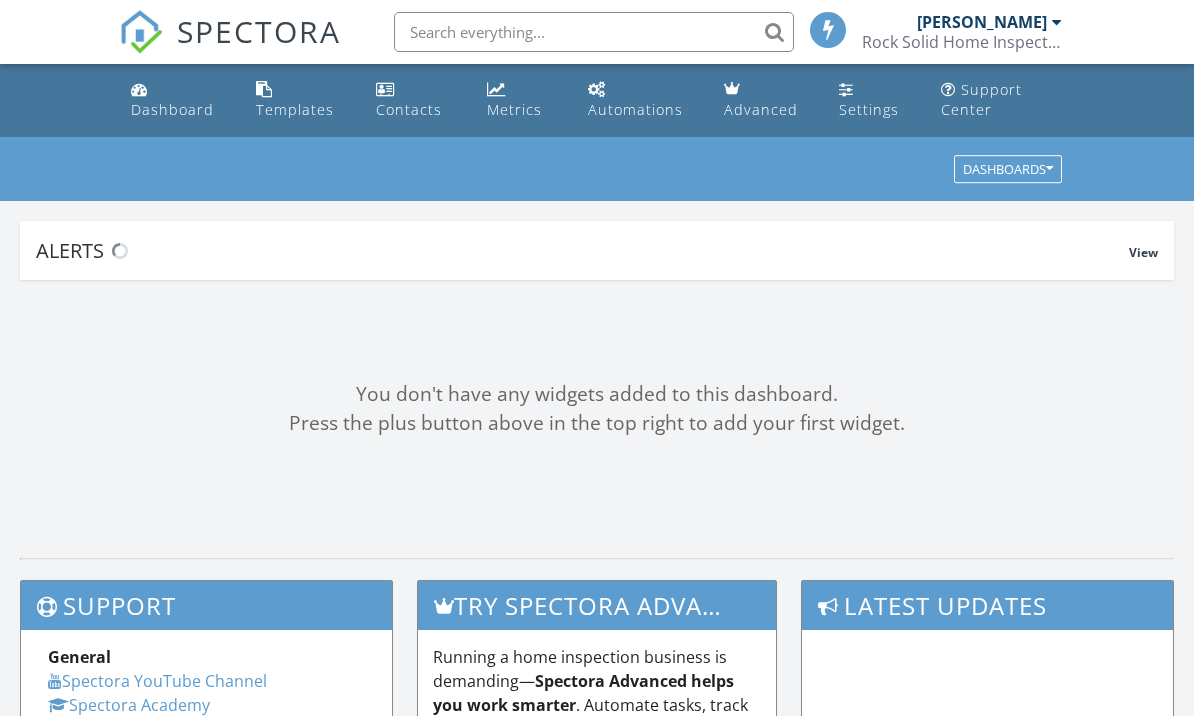 scroll, scrollTop: 0, scrollLeft: 0, axis: both 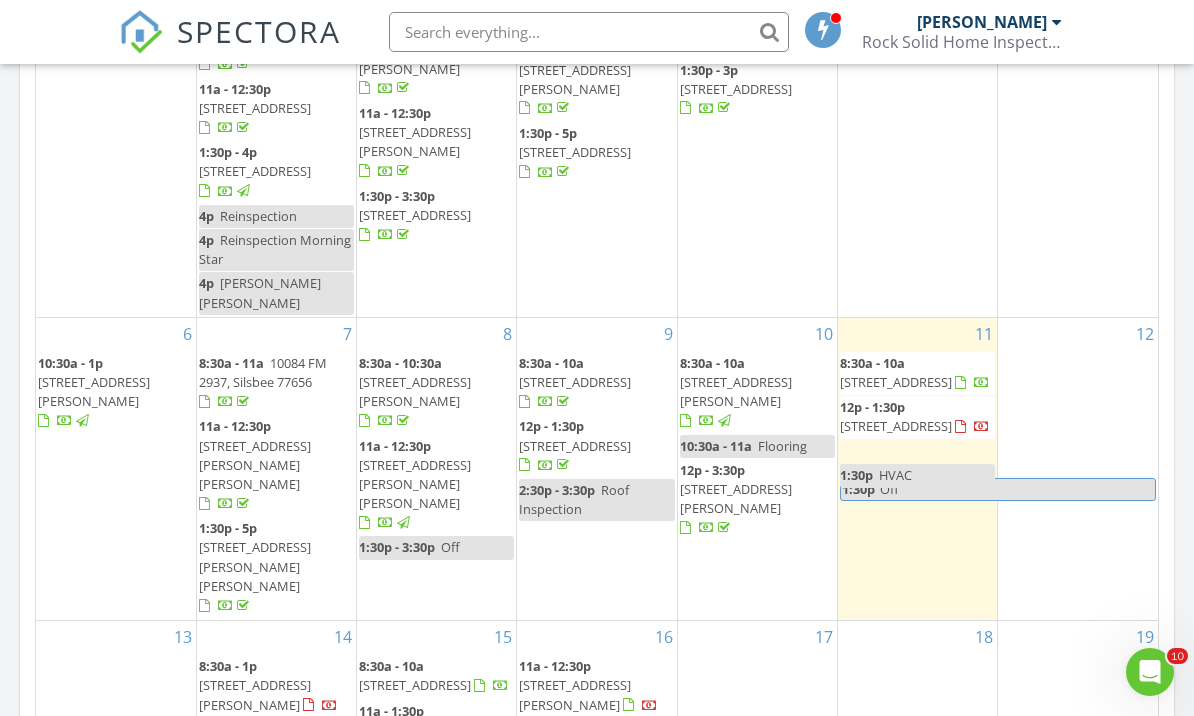 click on "19" at bounding box center (1078, 705) 